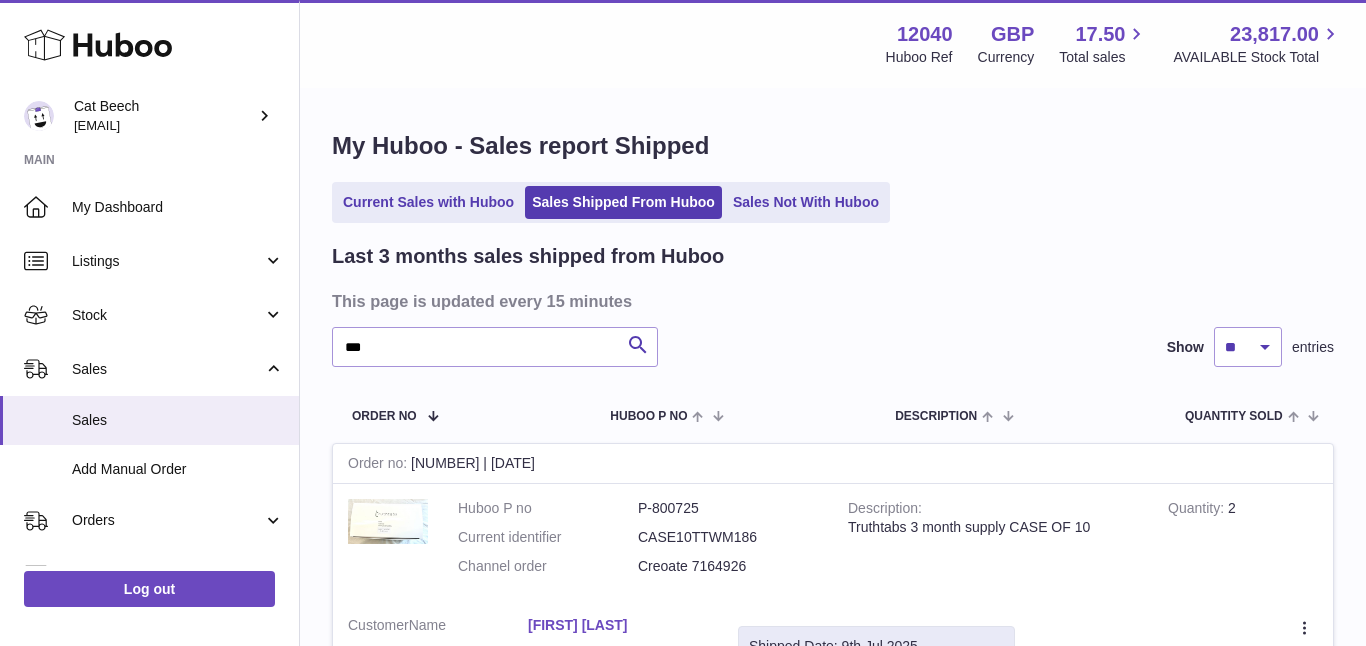 scroll, scrollTop: 134, scrollLeft: 0, axis: vertical 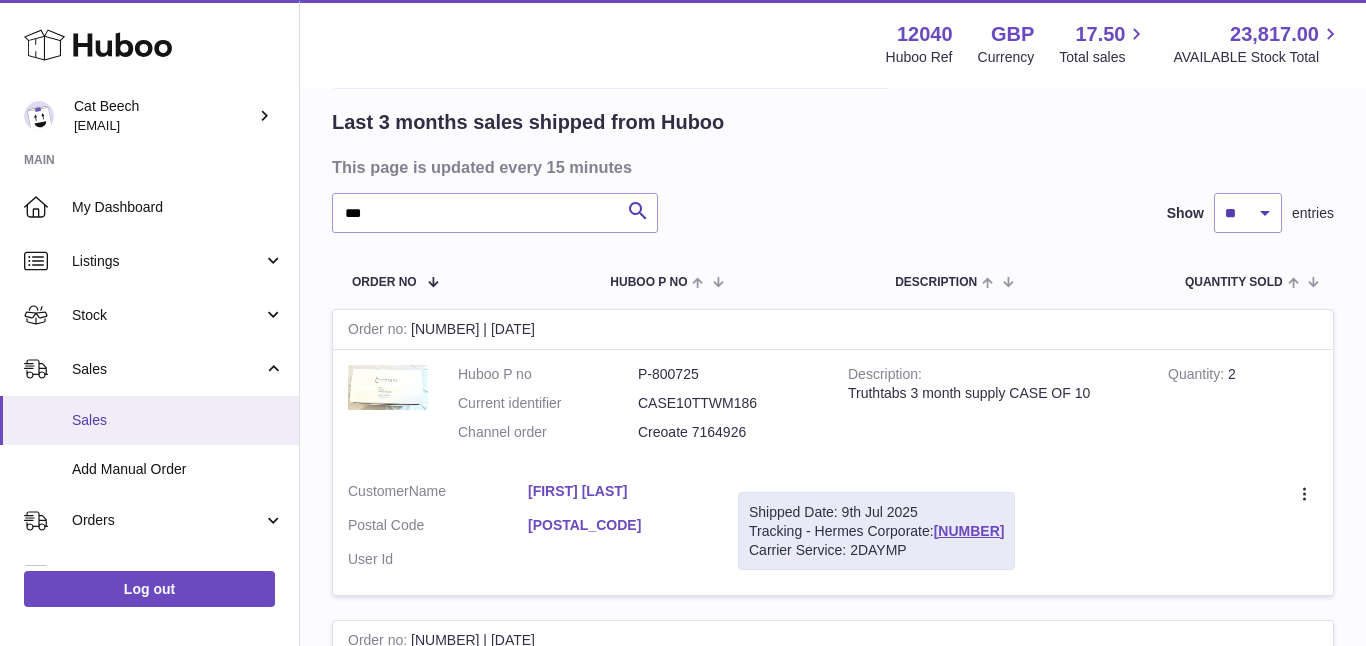 click on "Sales" at bounding box center [178, 420] 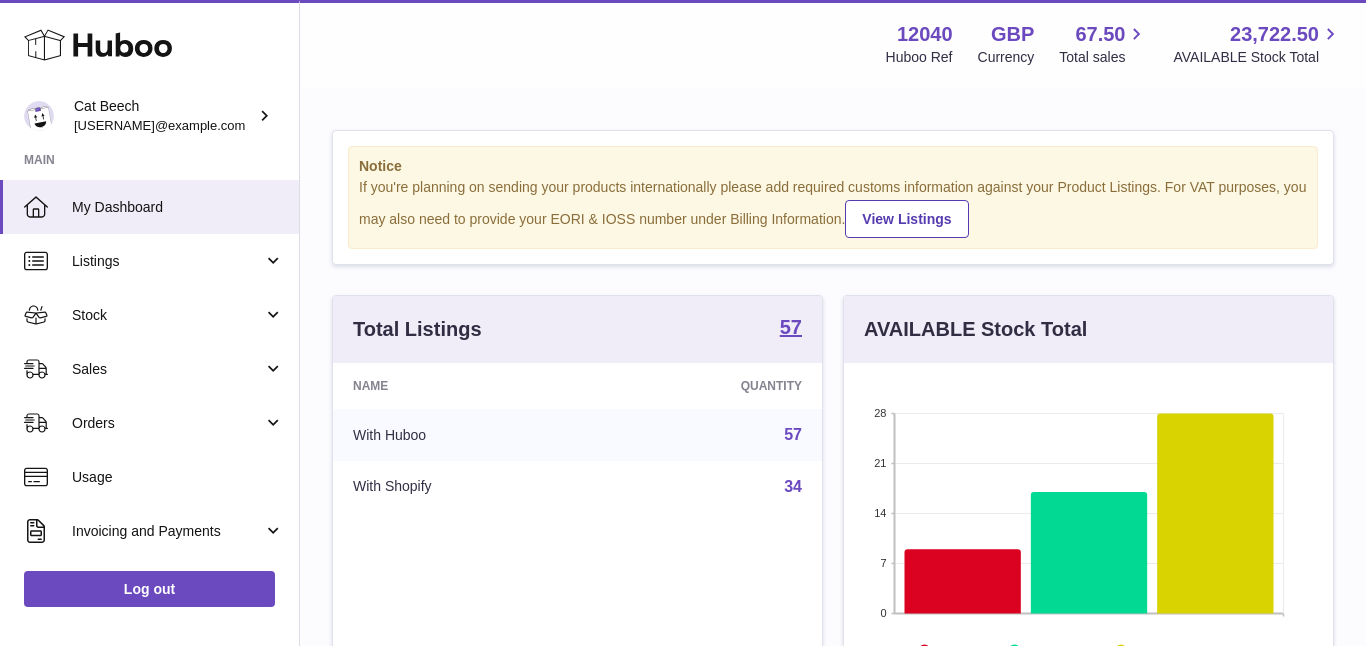 scroll, scrollTop: 0, scrollLeft: 0, axis: both 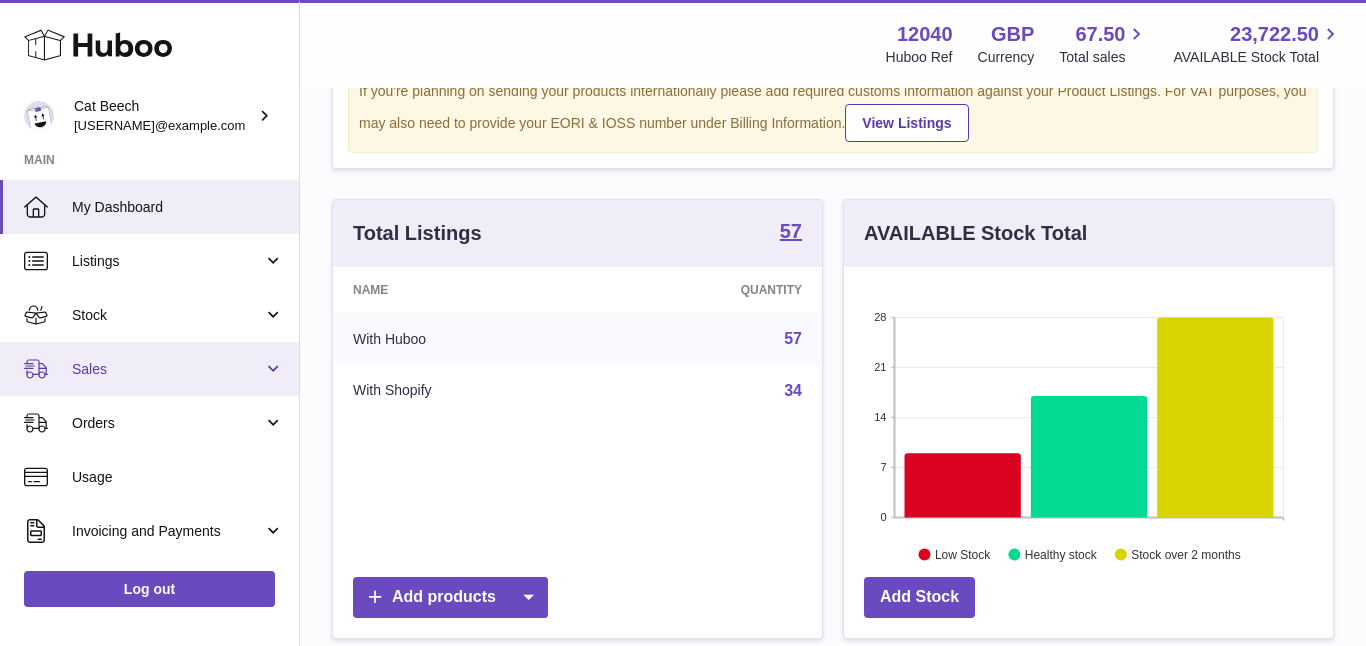 click on "Sales" at bounding box center (167, 369) 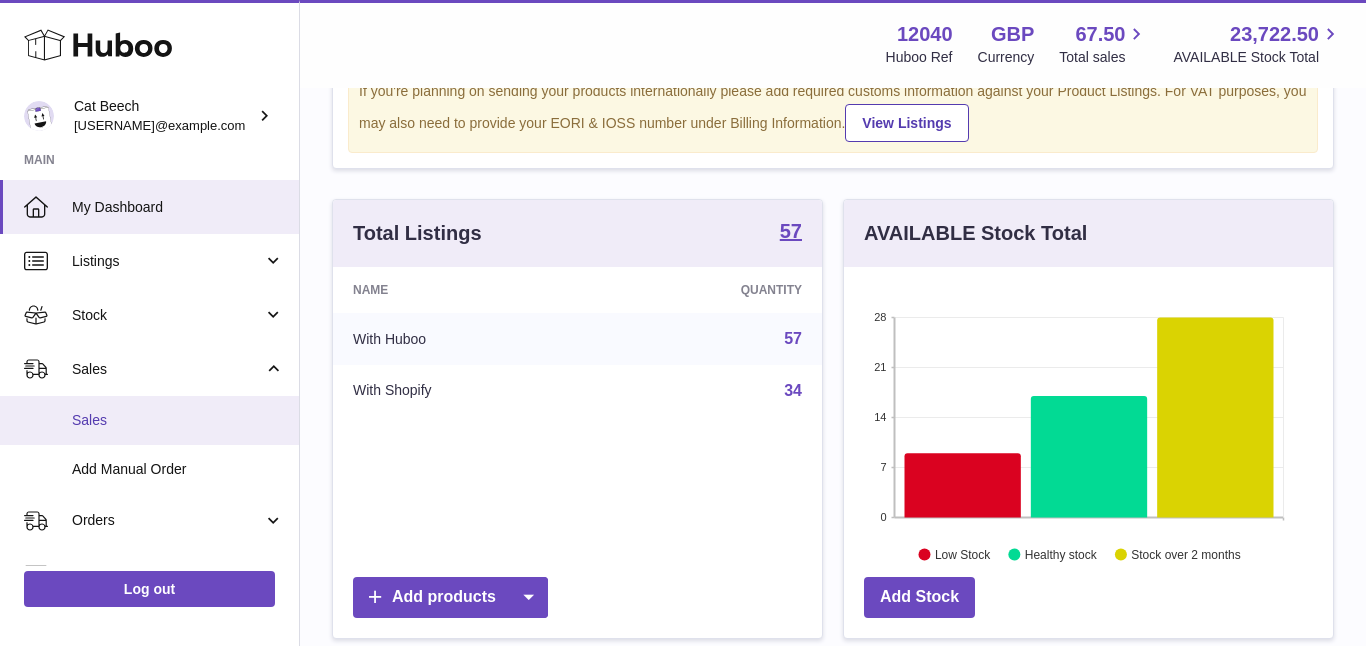 click on "Sales" at bounding box center (178, 420) 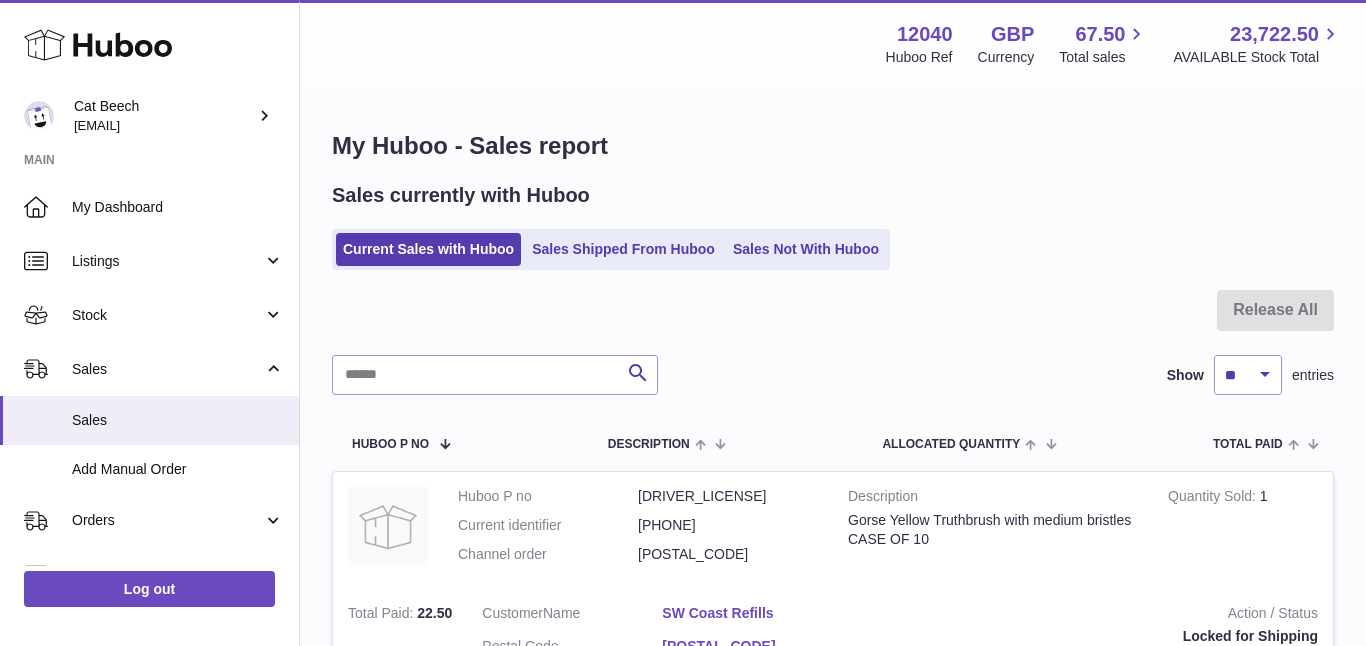 scroll, scrollTop: 0, scrollLeft: 0, axis: both 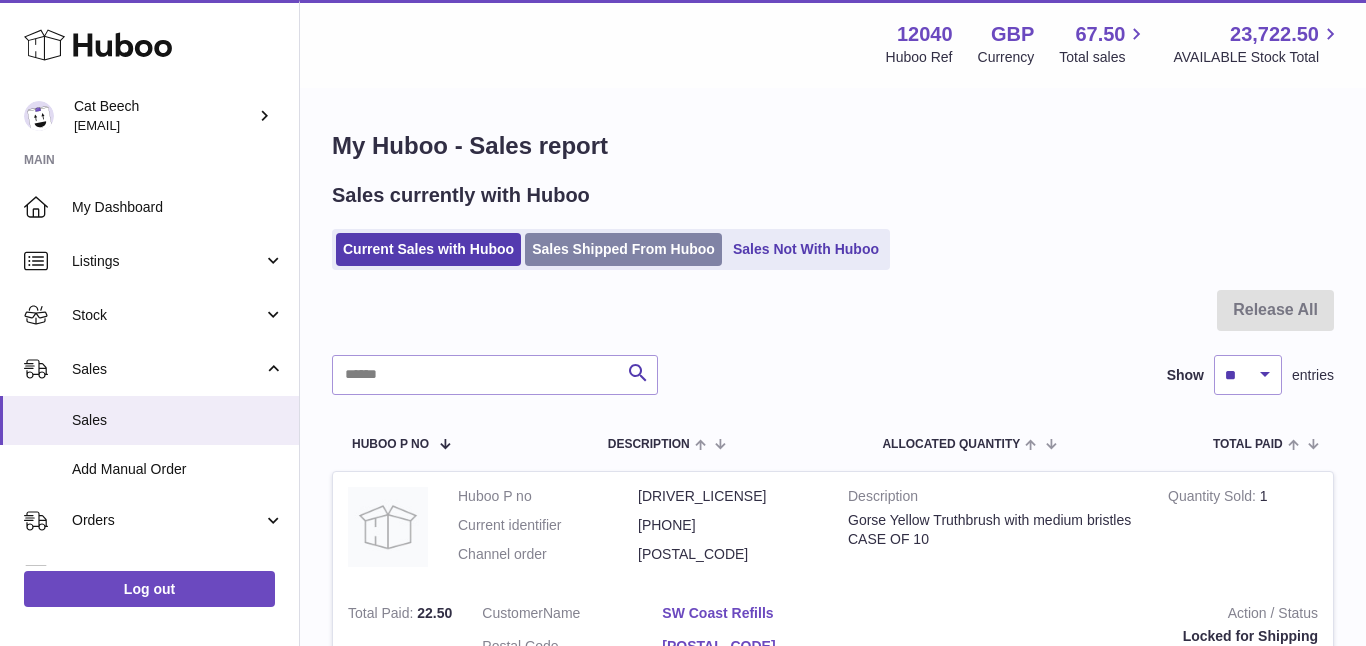 click on "Sales Shipped From Huboo" at bounding box center (623, 249) 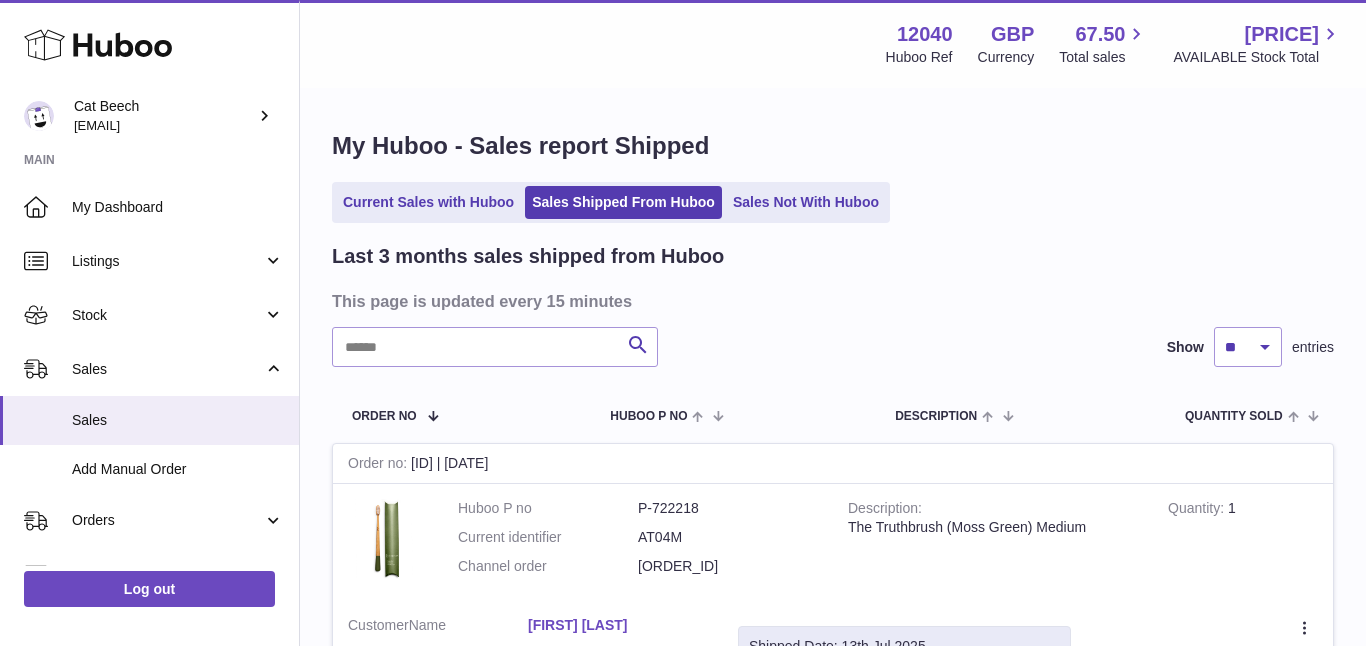 scroll, scrollTop: 0, scrollLeft: 0, axis: both 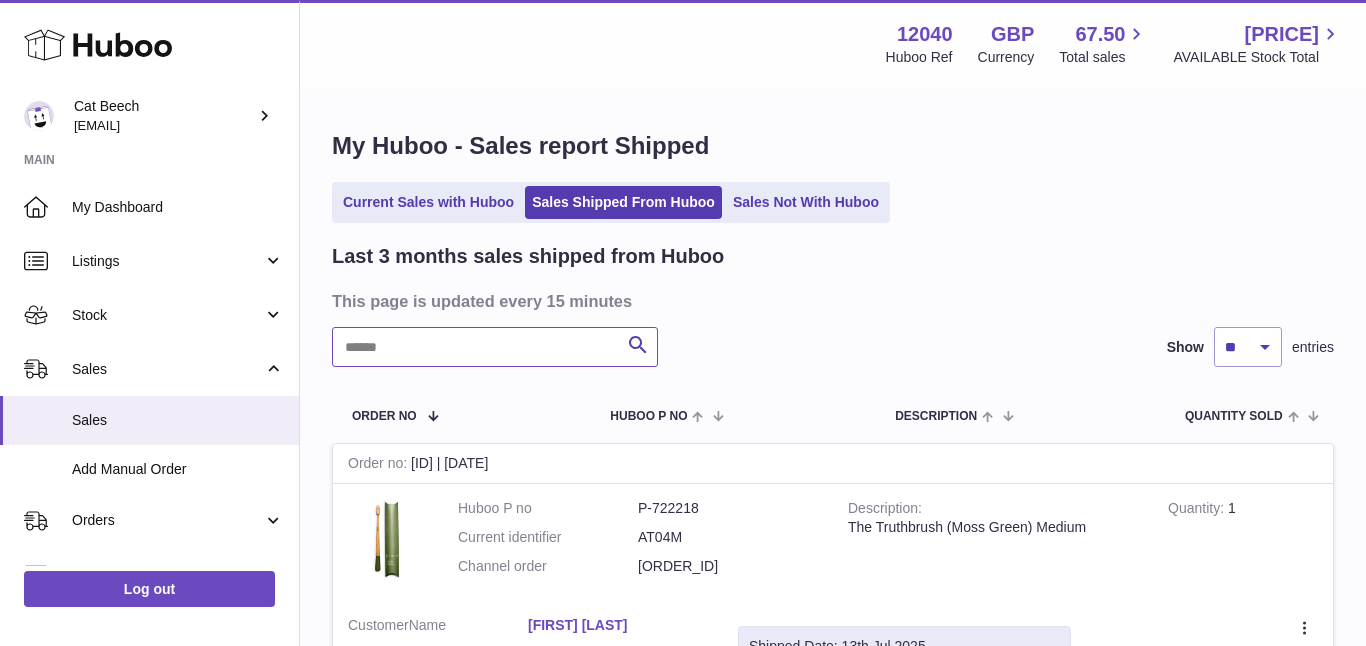 click at bounding box center [495, 347] 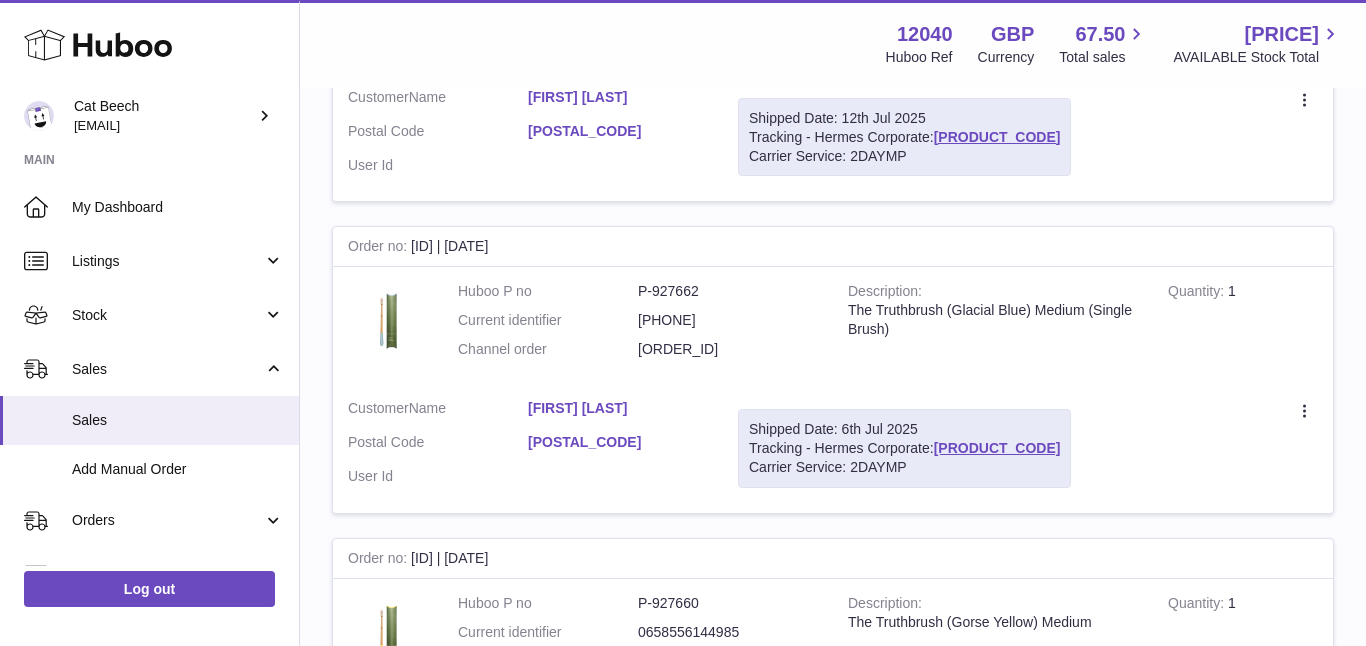 scroll, scrollTop: 537, scrollLeft: 0, axis: vertical 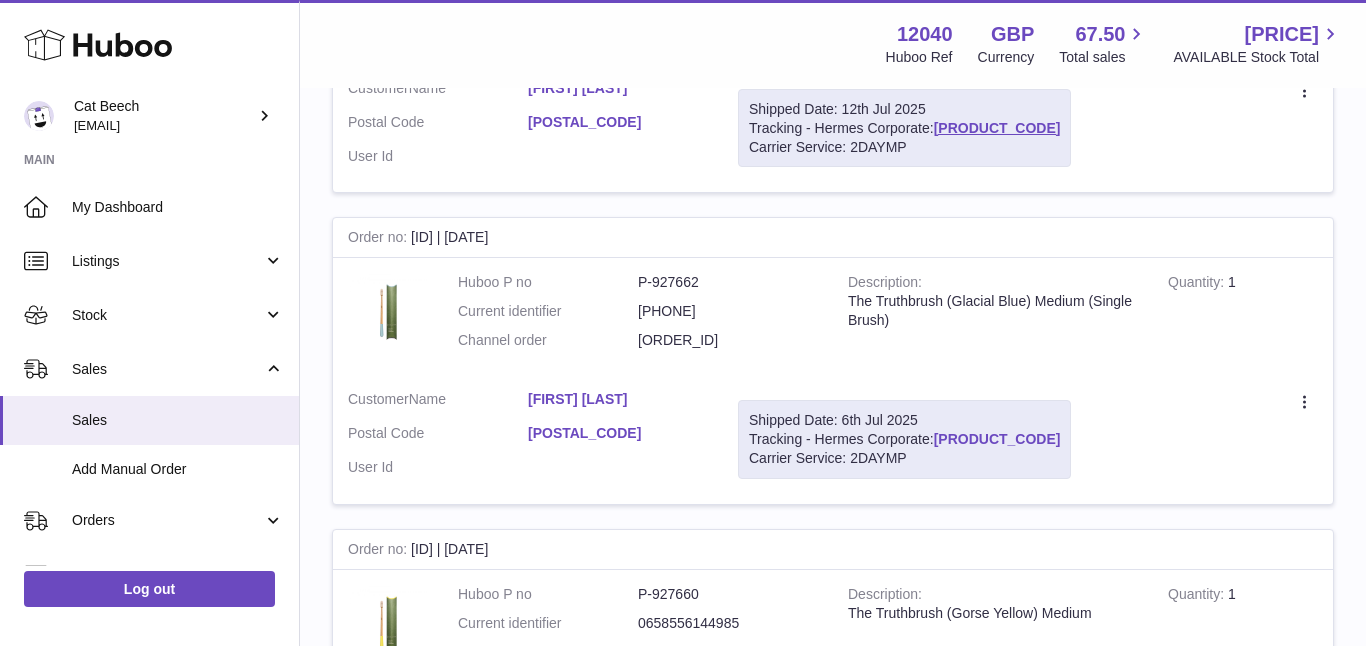 type on "*****" 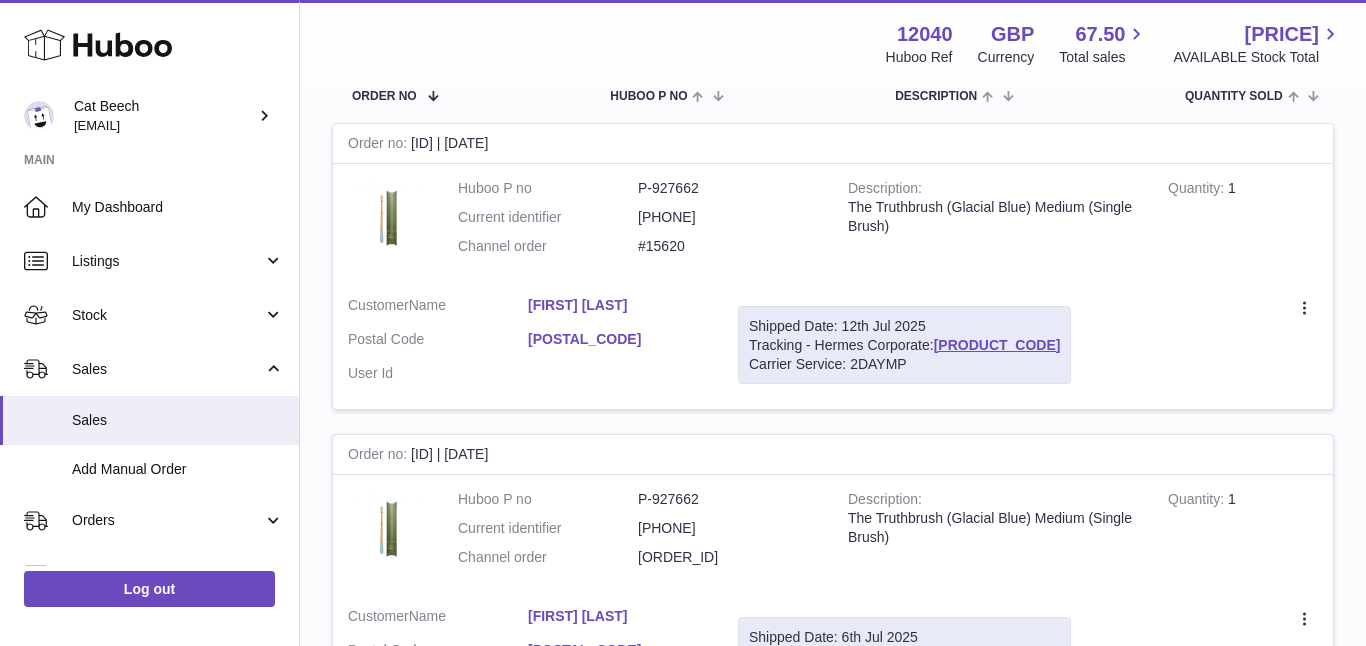 scroll, scrollTop: 0, scrollLeft: 0, axis: both 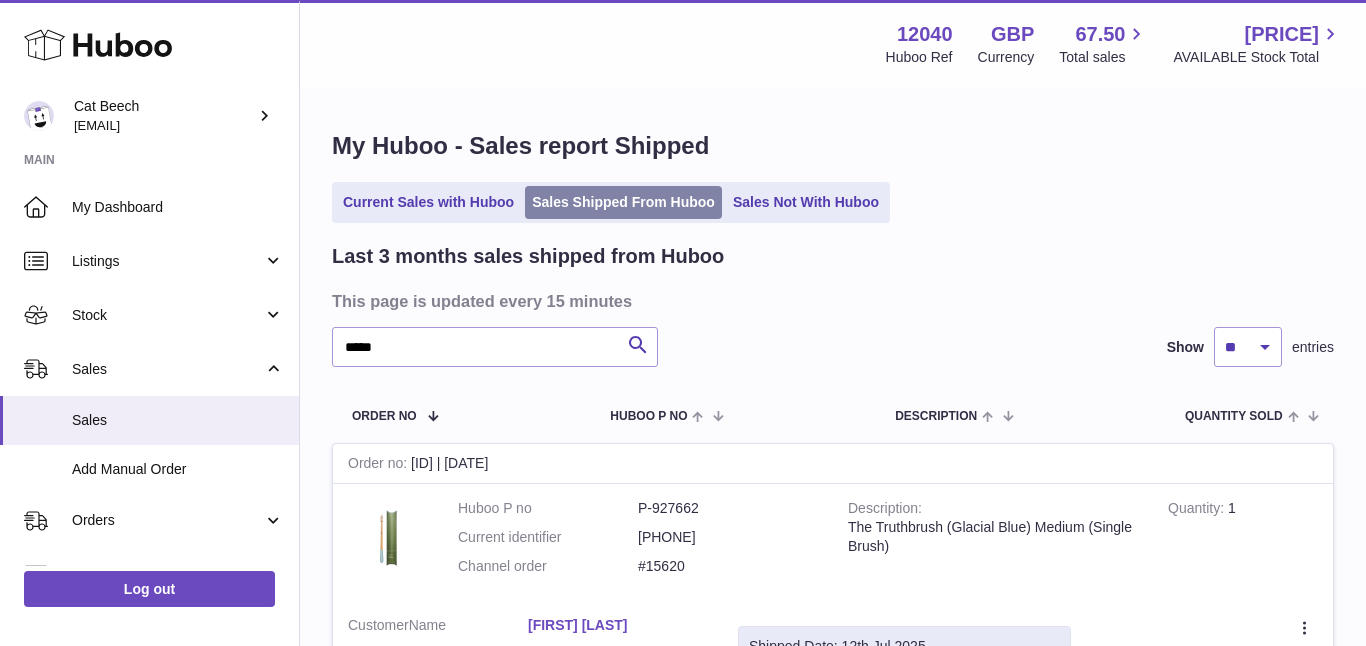 click on "Sales Shipped From Huboo" at bounding box center [623, 202] 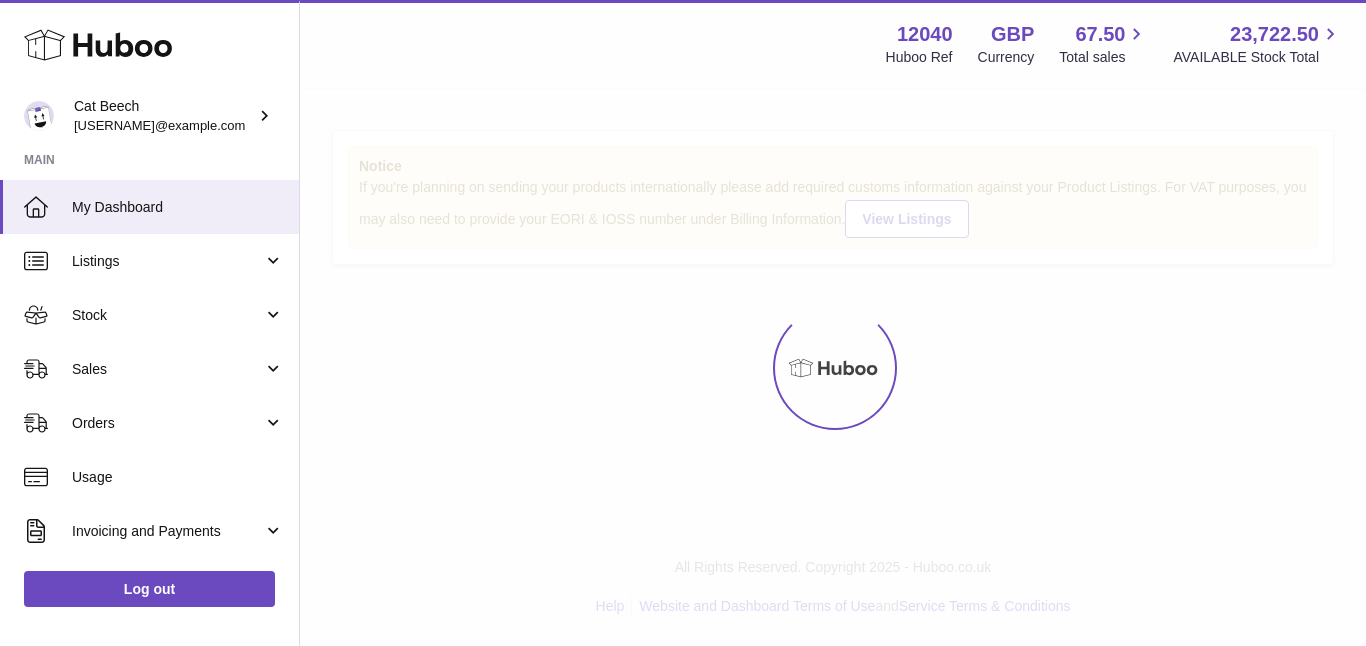 scroll, scrollTop: 0, scrollLeft: 0, axis: both 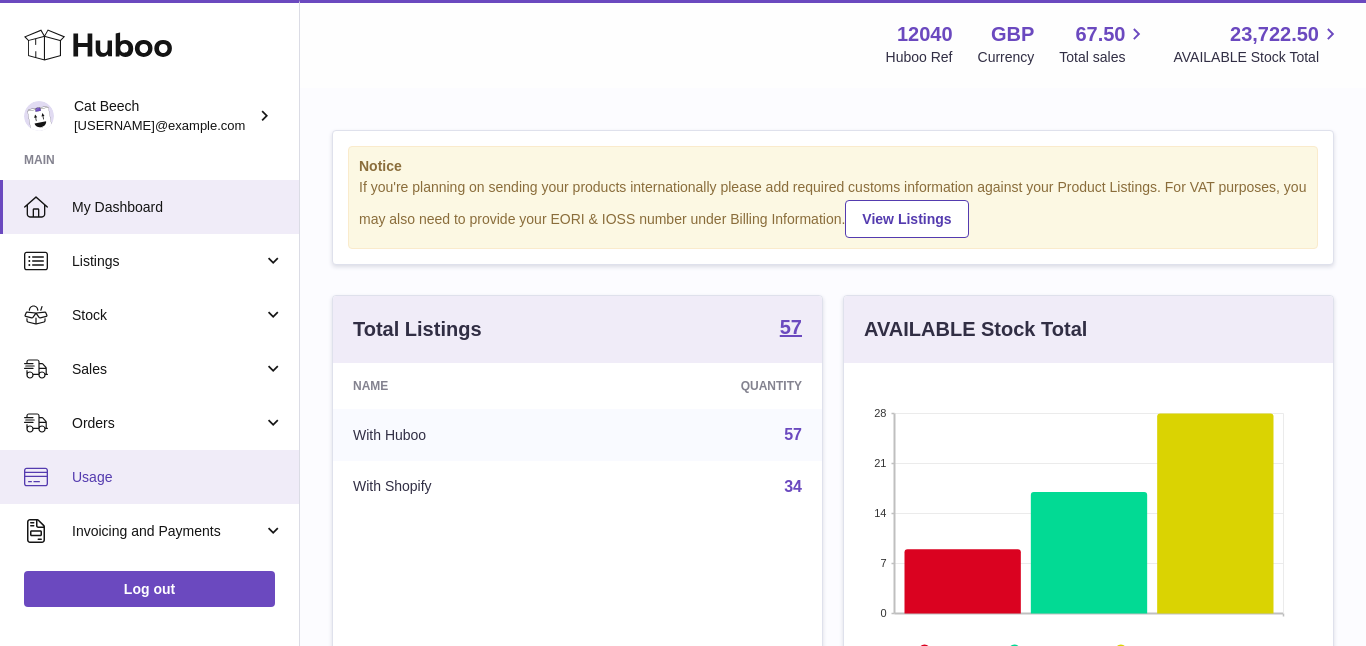 click on "Usage" at bounding box center (178, 477) 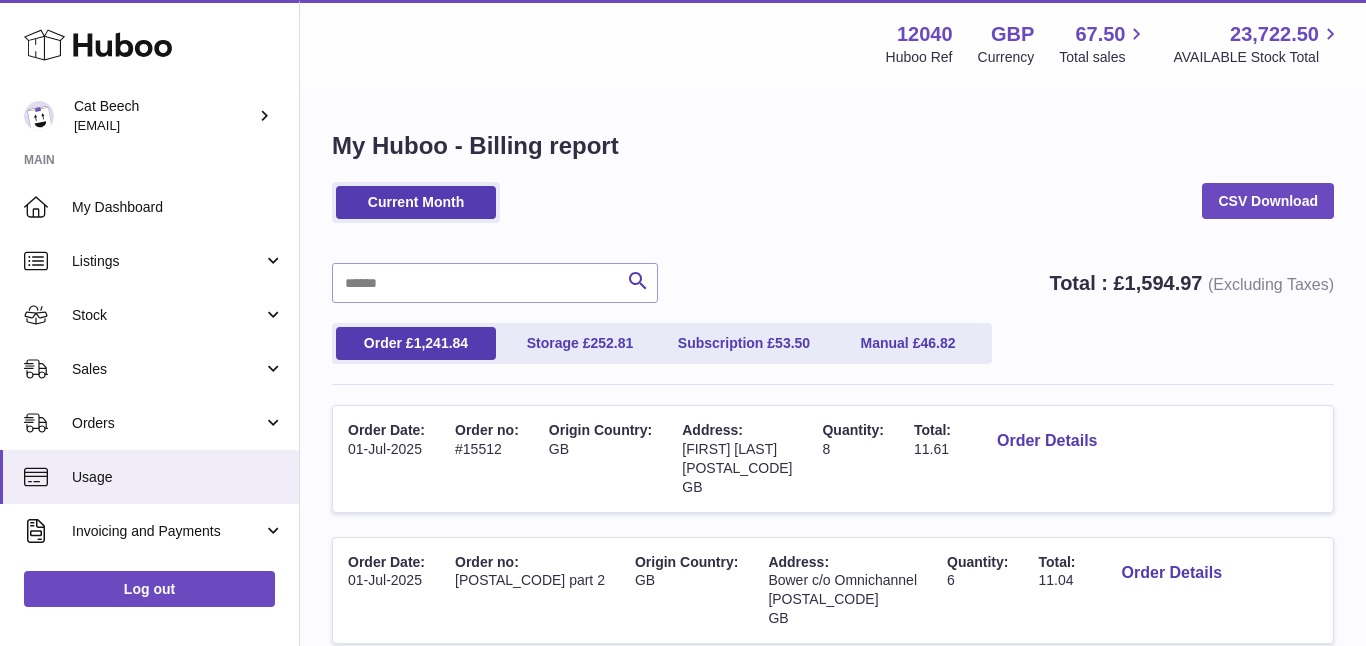 scroll, scrollTop: 0, scrollLeft: 0, axis: both 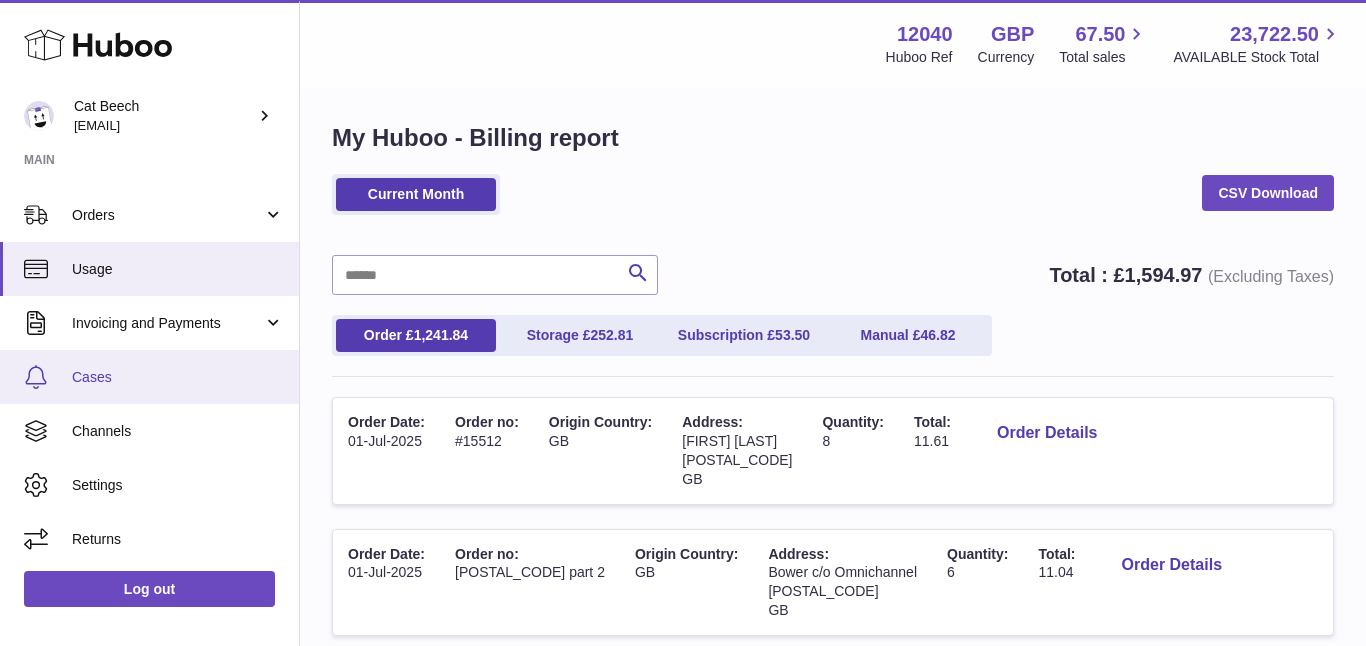 click on "Cases" at bounding box center [178, 377] 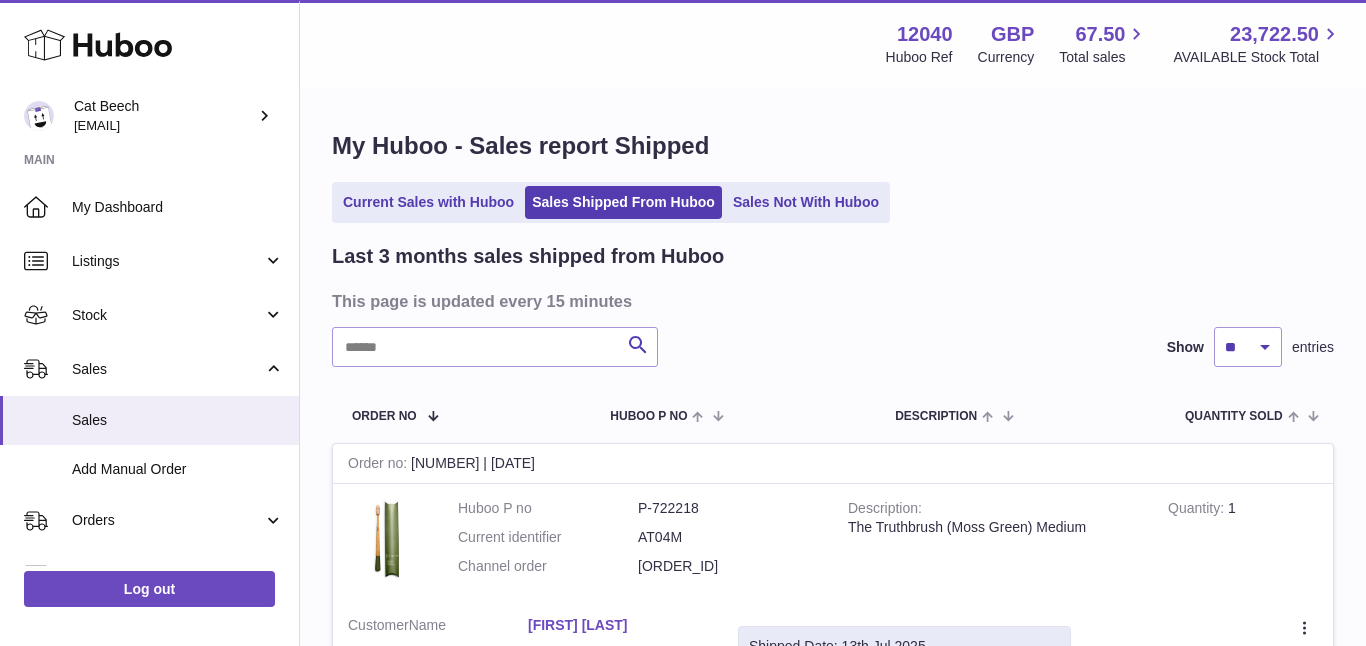 scroll, scrollTop: 0, scrollLeft: 0, axis: both 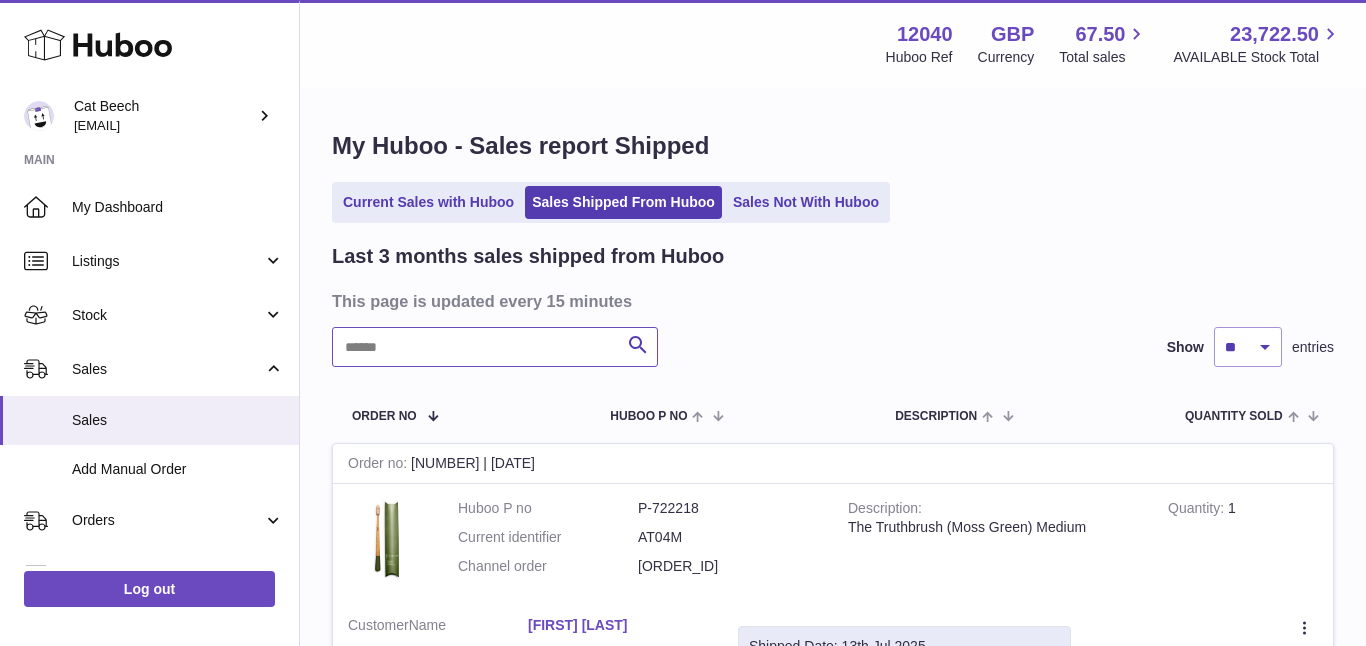 click at bounding box center (495, 347) 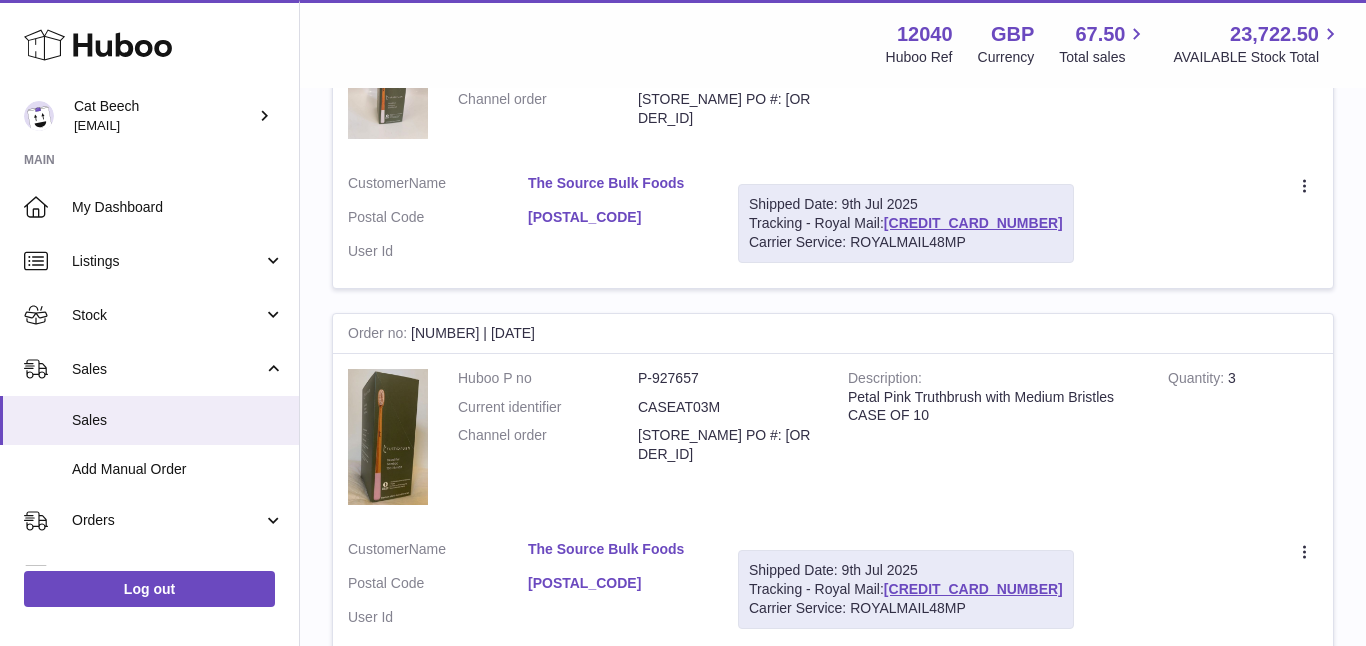 scroll, scrollTop: 868, scrollLeft: 0, axis: vertical 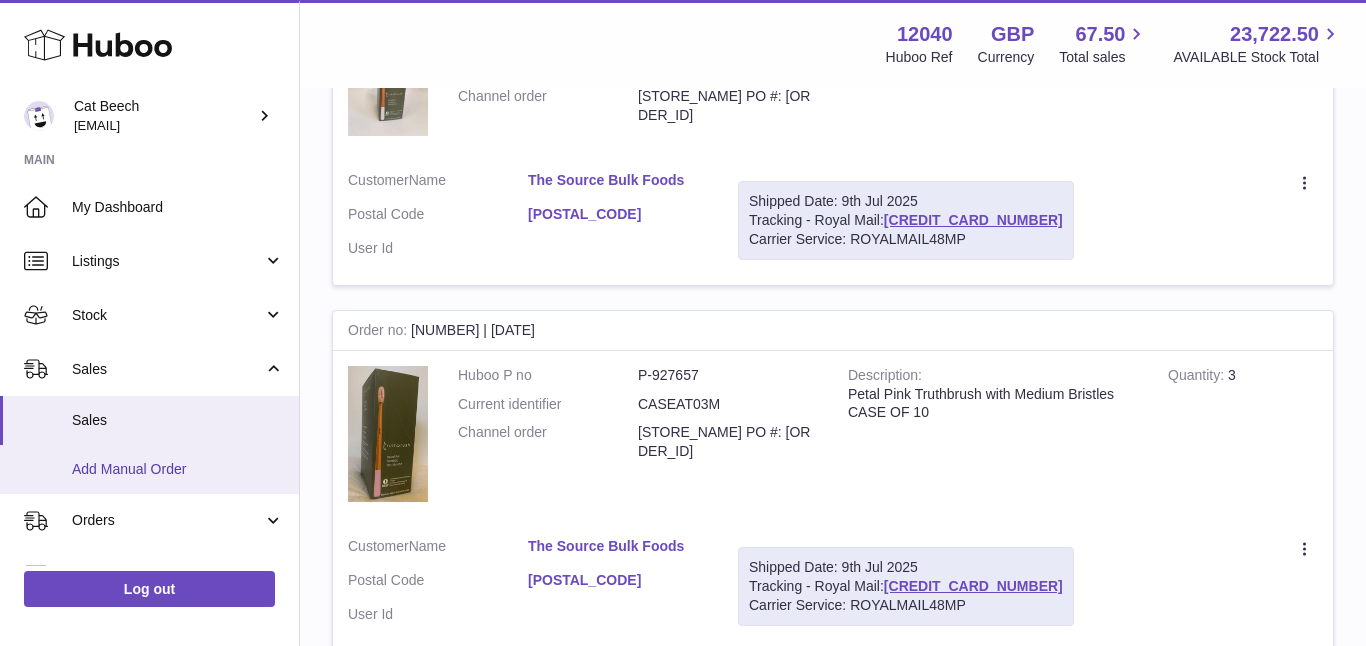type on "****" 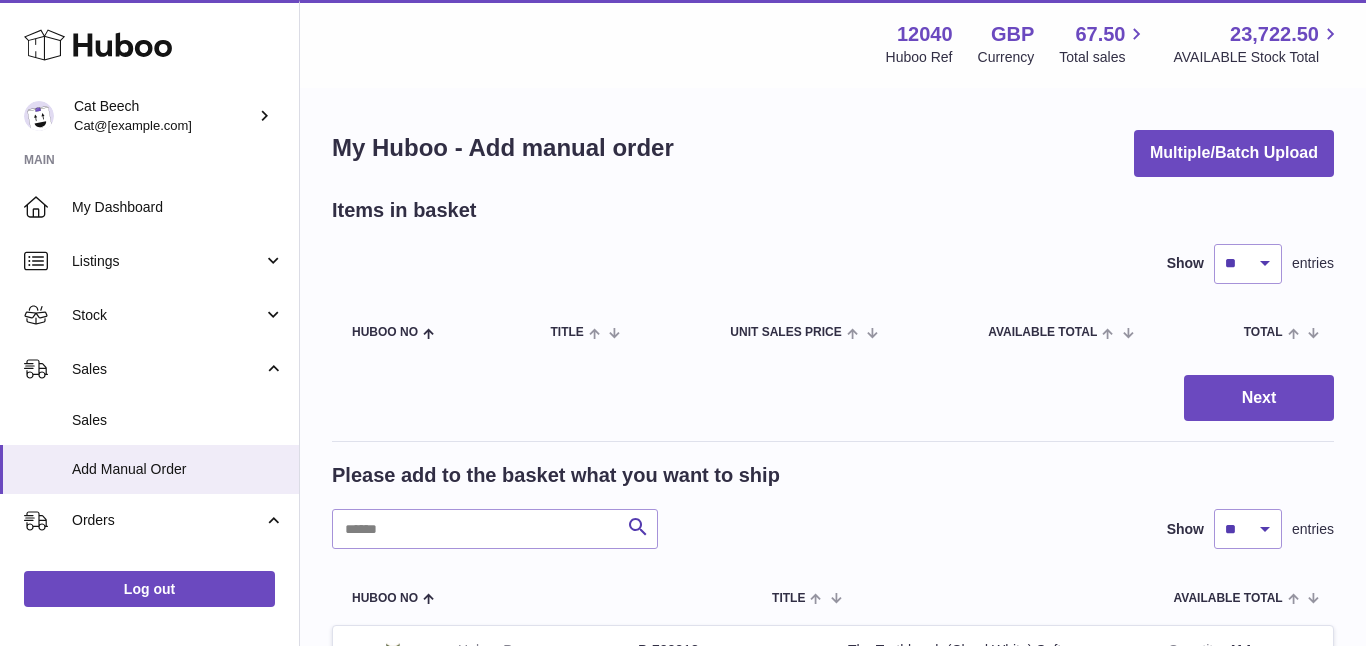 scroll, scrollTop: 0, scrollLeft: 0, axis: both 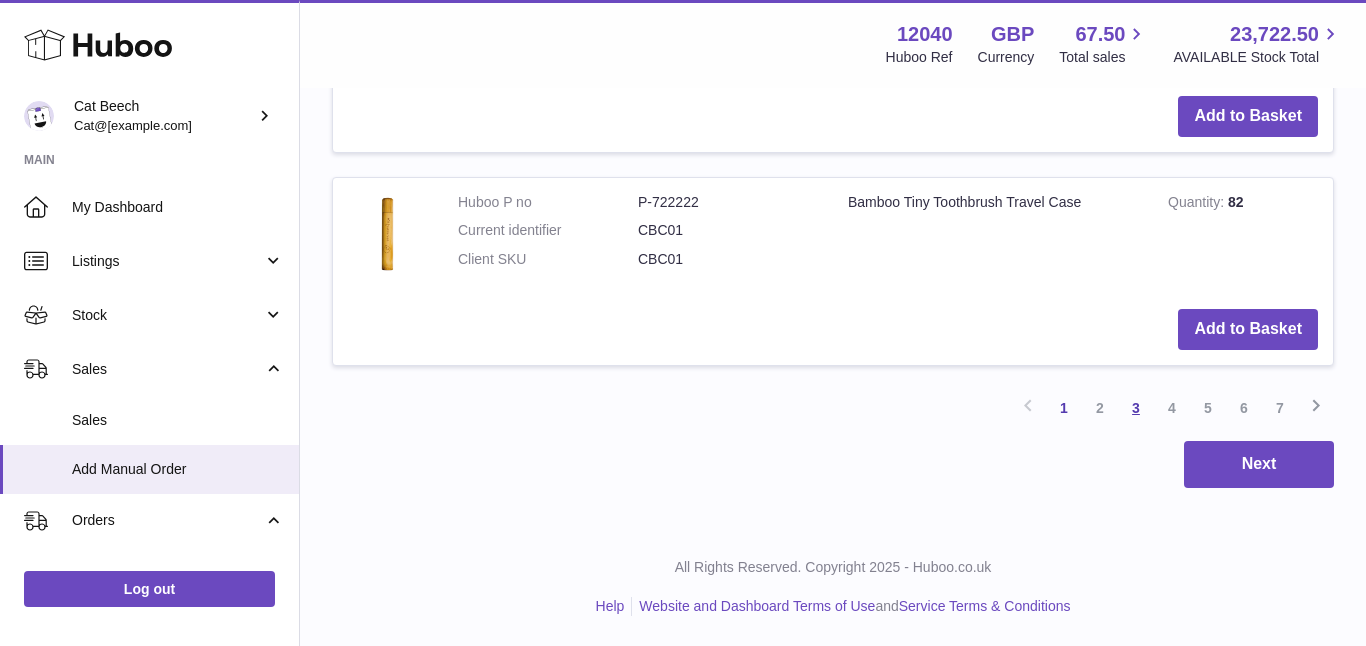 click on "3" at bounding box center (1136, 408) 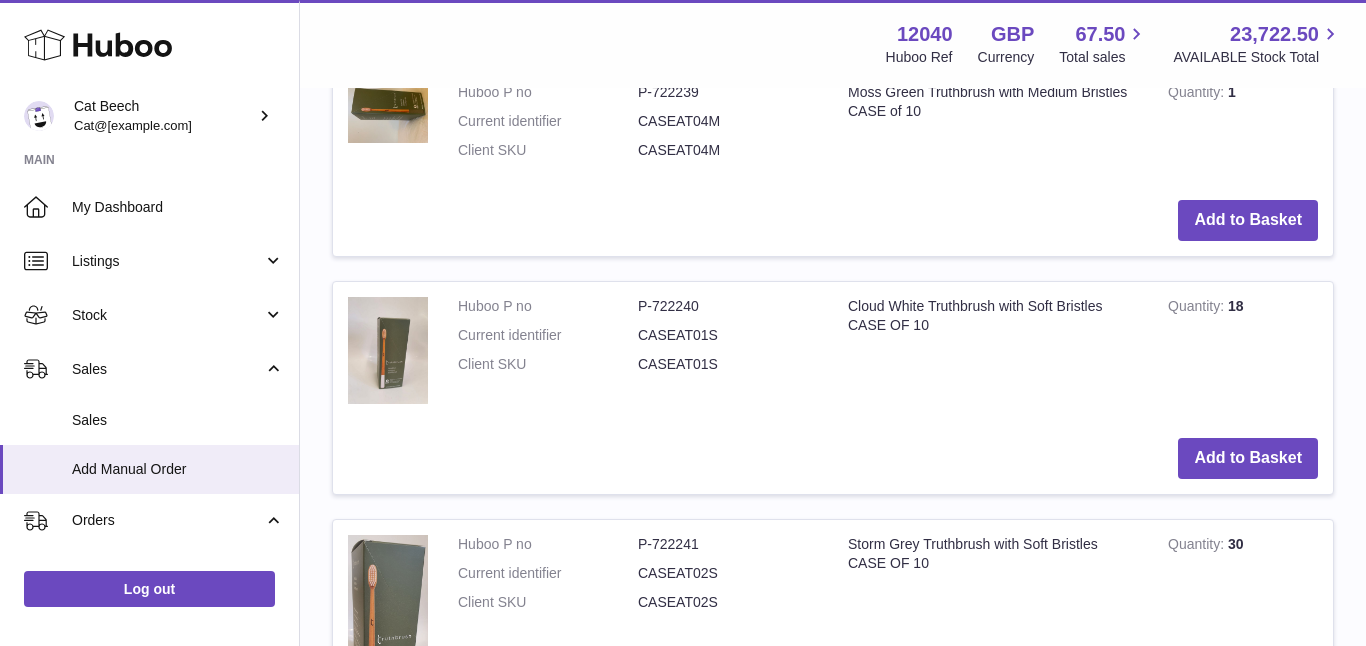 scroll, scrollTop: 1919, scrollLeft: 0, axis: vertical 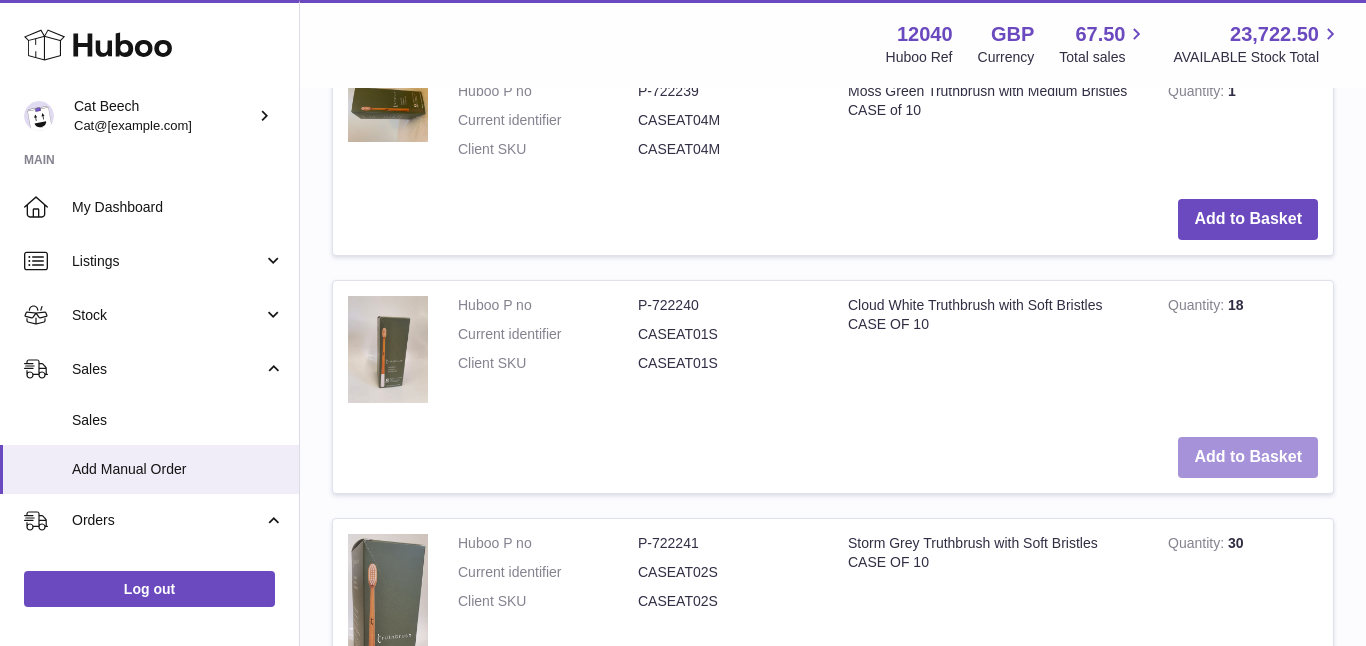 click on "Add to Basket" at bounding box center [1248, 457] 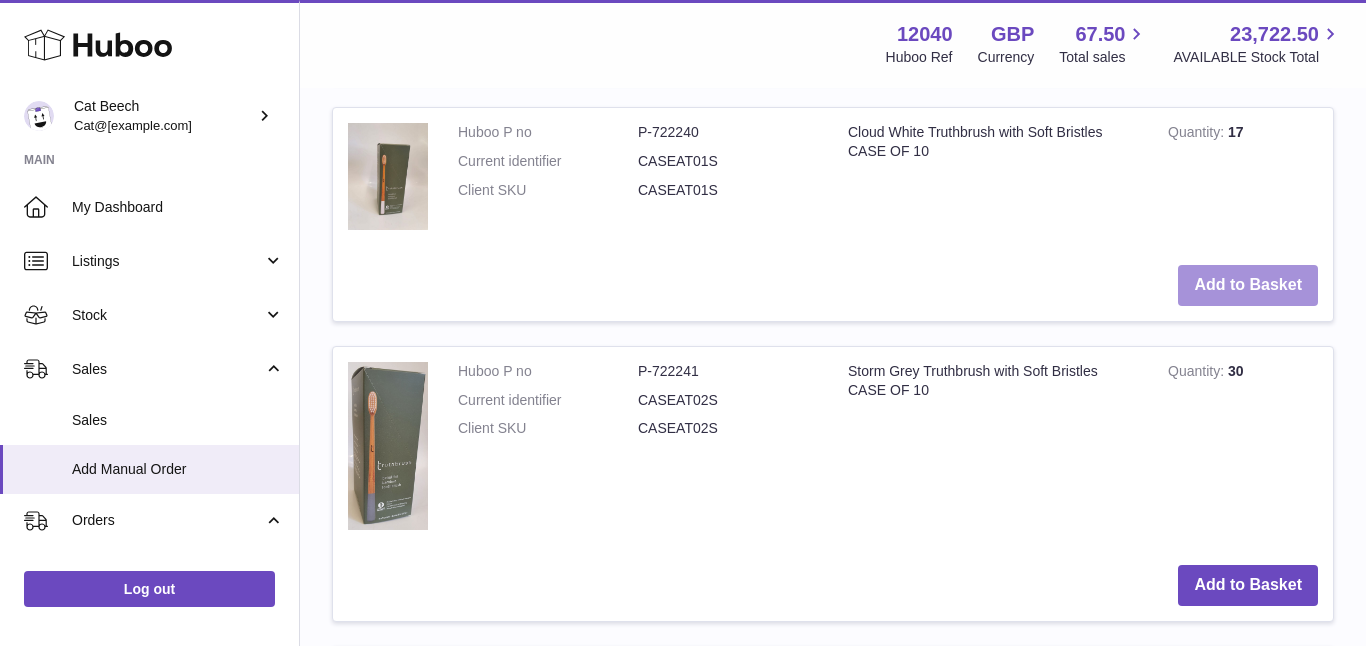 scroll, scrollTop: 2341, scrollLeft: 0, axis: vertical 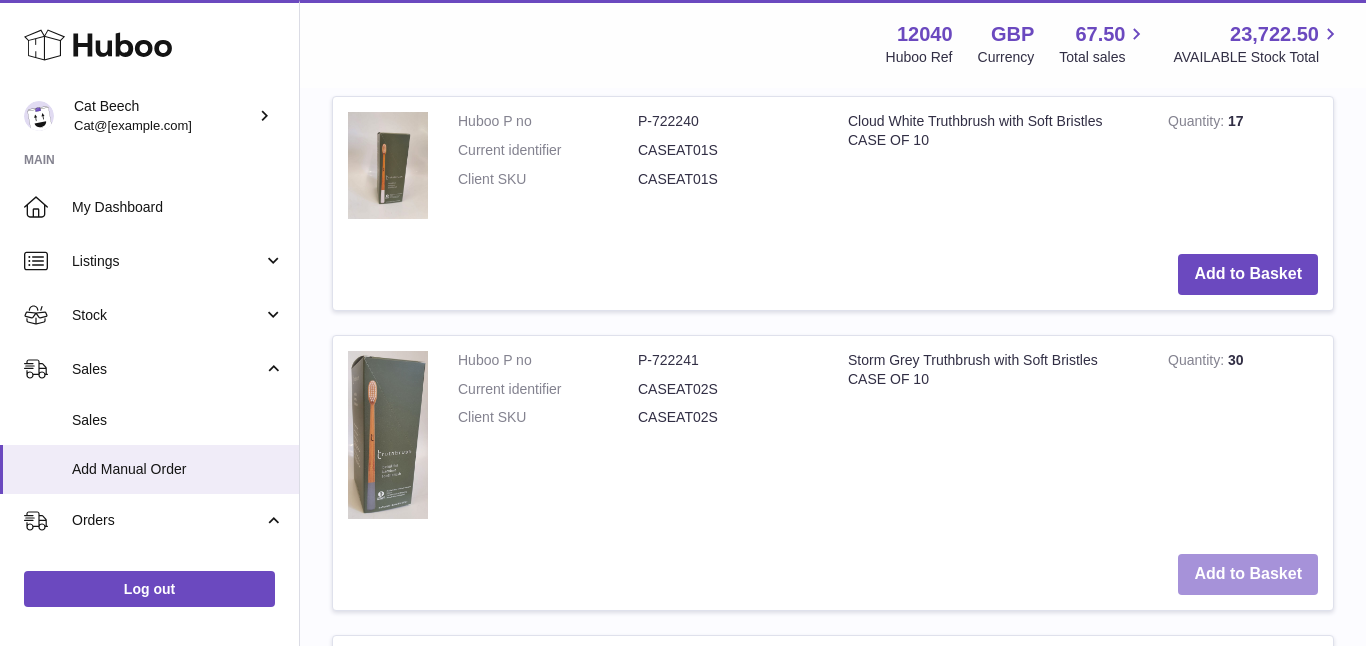 click on "Add to Basket" at bounding box center [1248, 574] 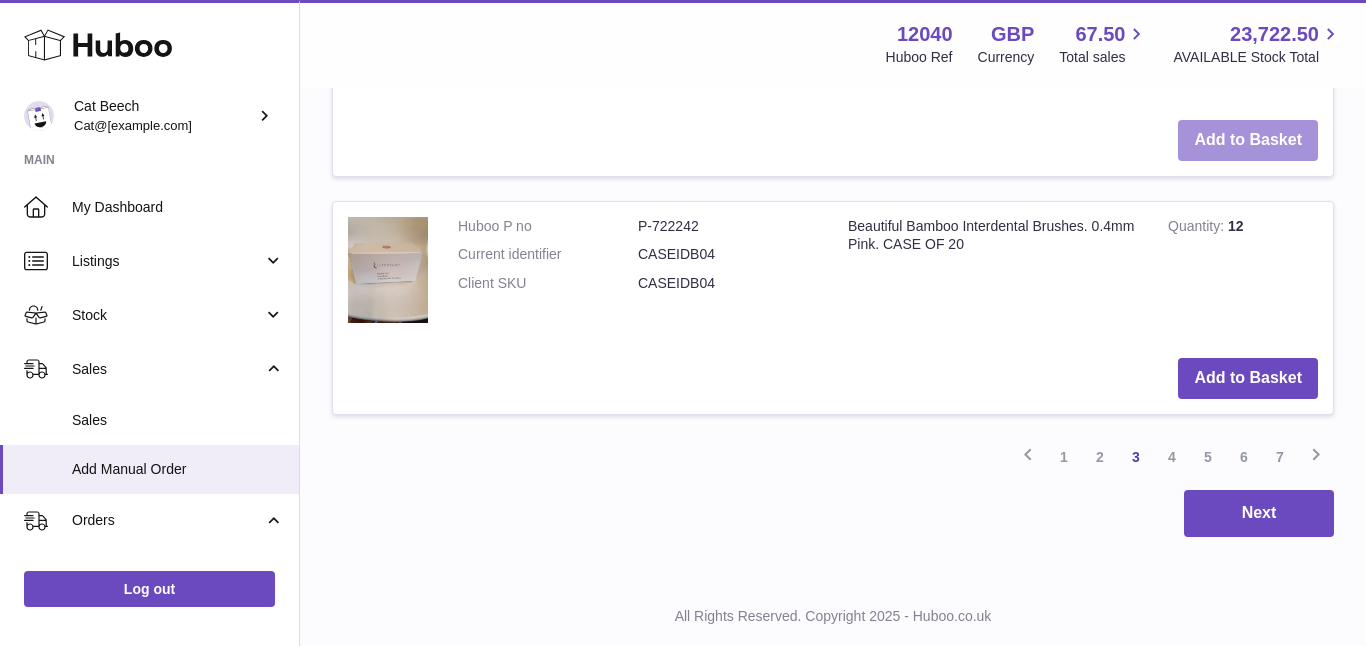 scroll, scrollTop: 3125, scrollLeft: 0, axis: vertical 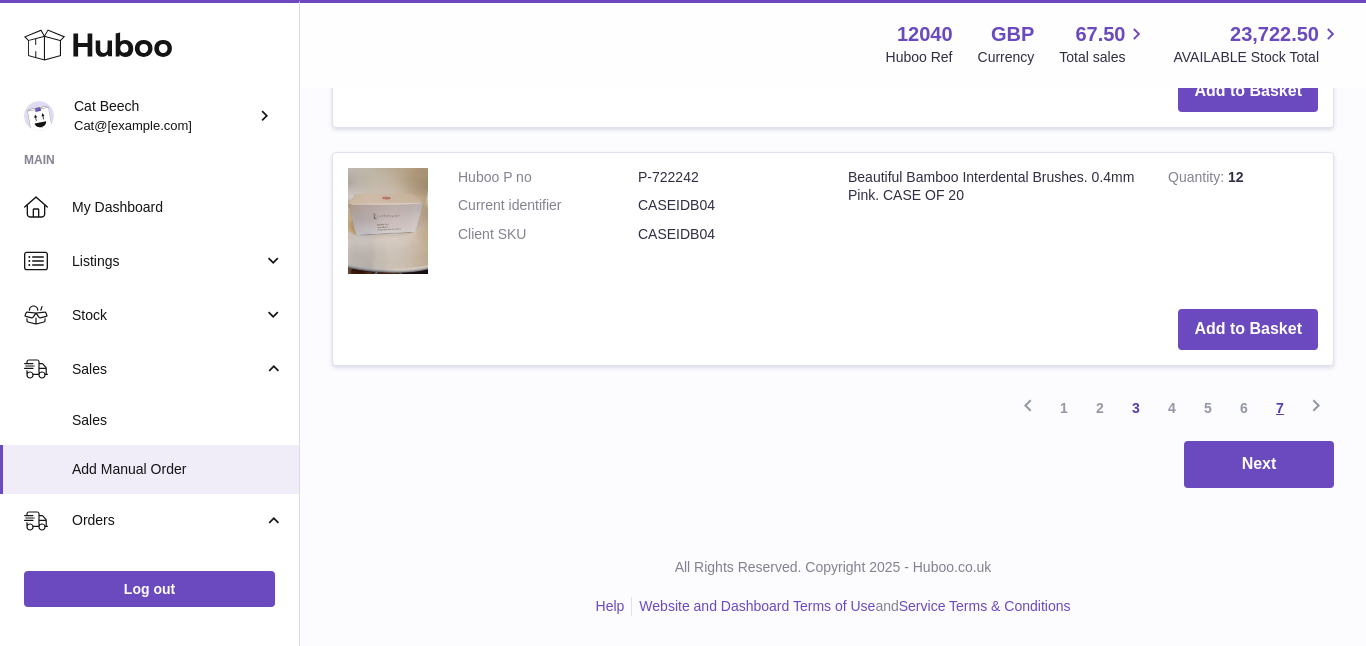 click on "7" at bounding box center (1280, 408) 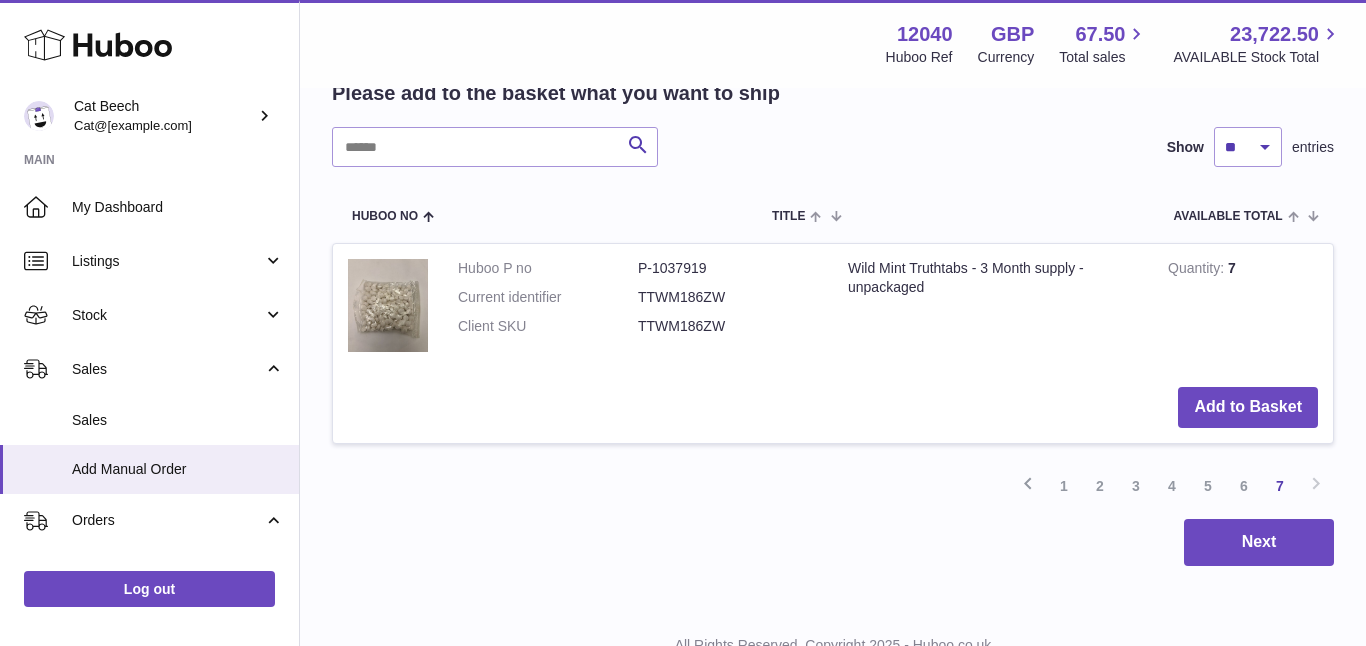 scroll, scrollTop: 999, scrollLeft: 0, axis: vertical 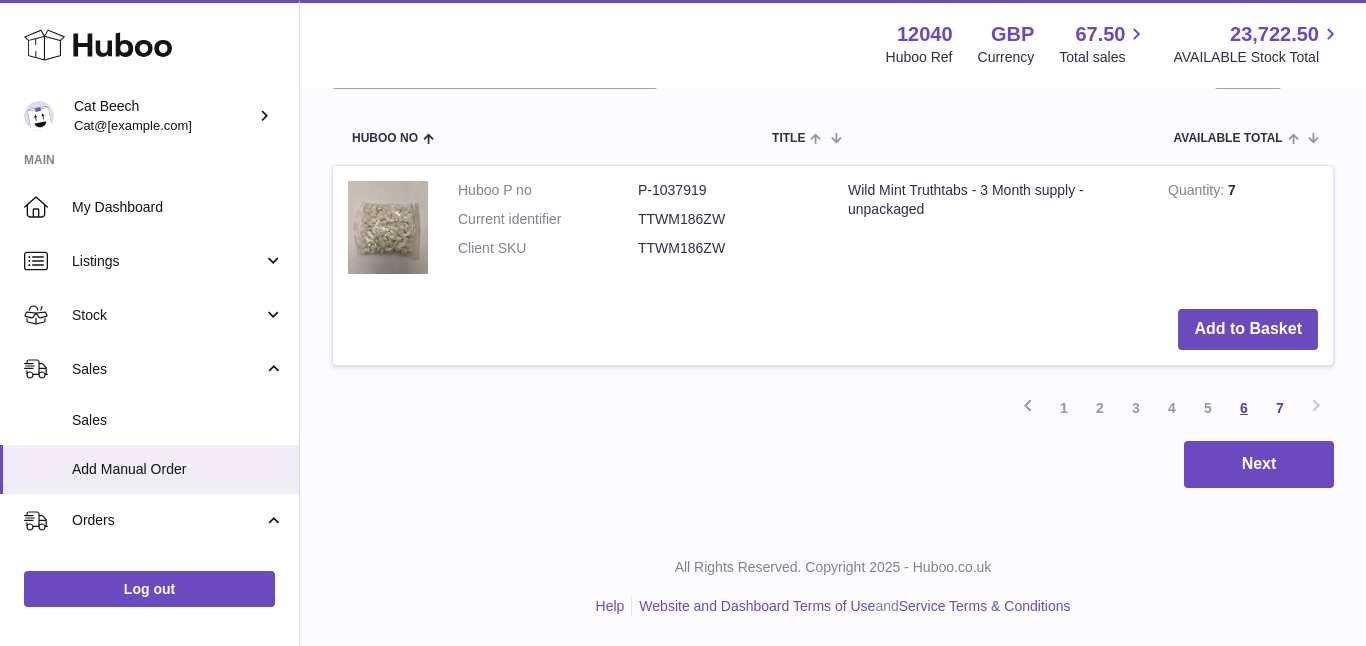 click on "6" at bounding box center (1244, 408) 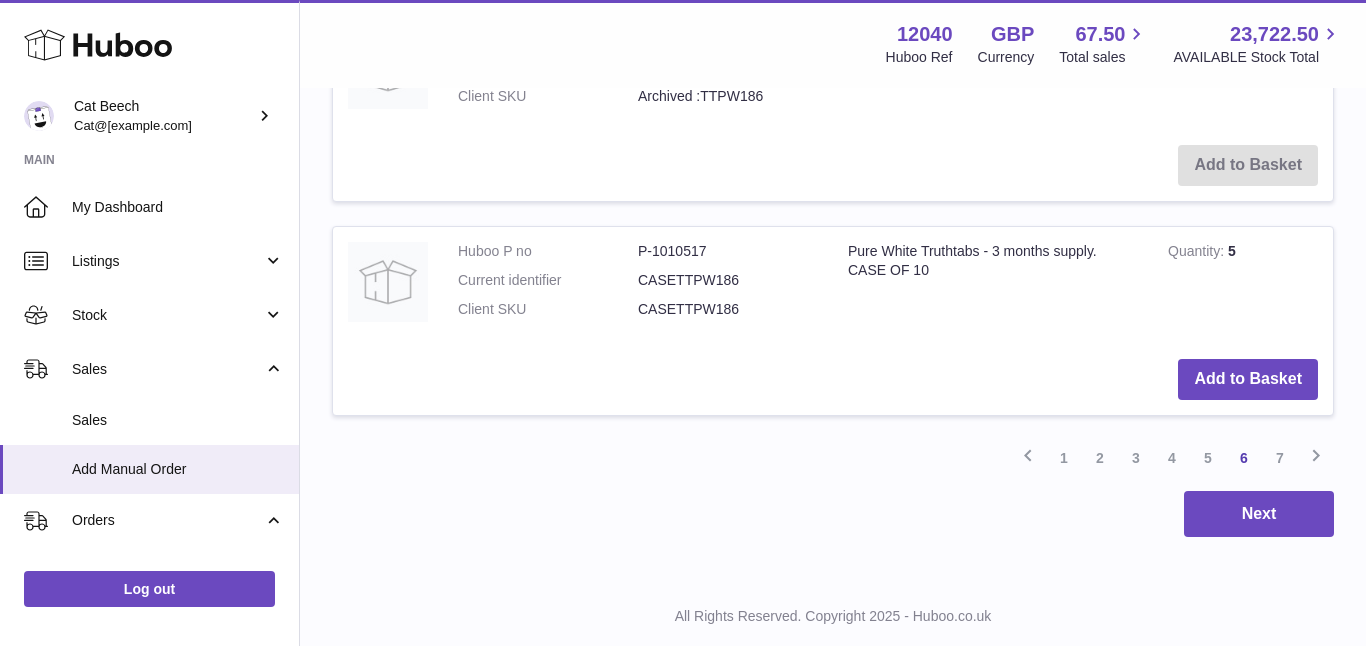 scroll, scrollTop: 2892, scrollLeft: 0, axis: vertical 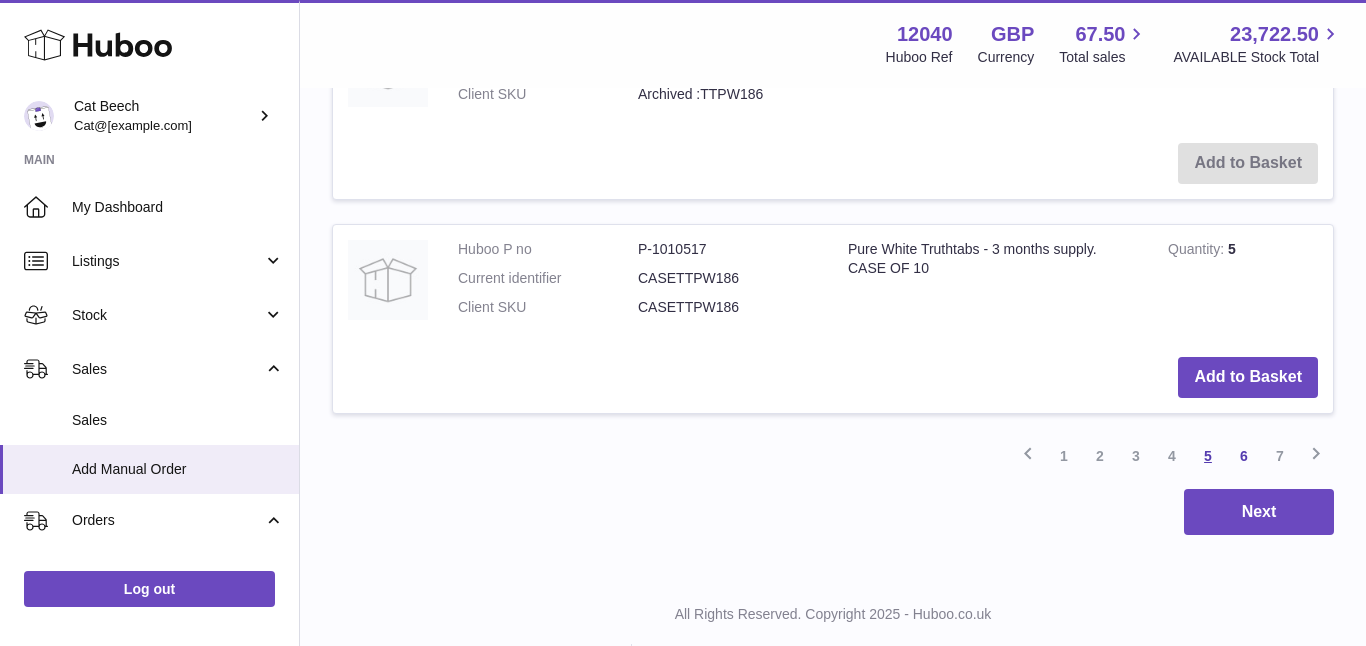 click on "5" at bounding box center (1208, 456) 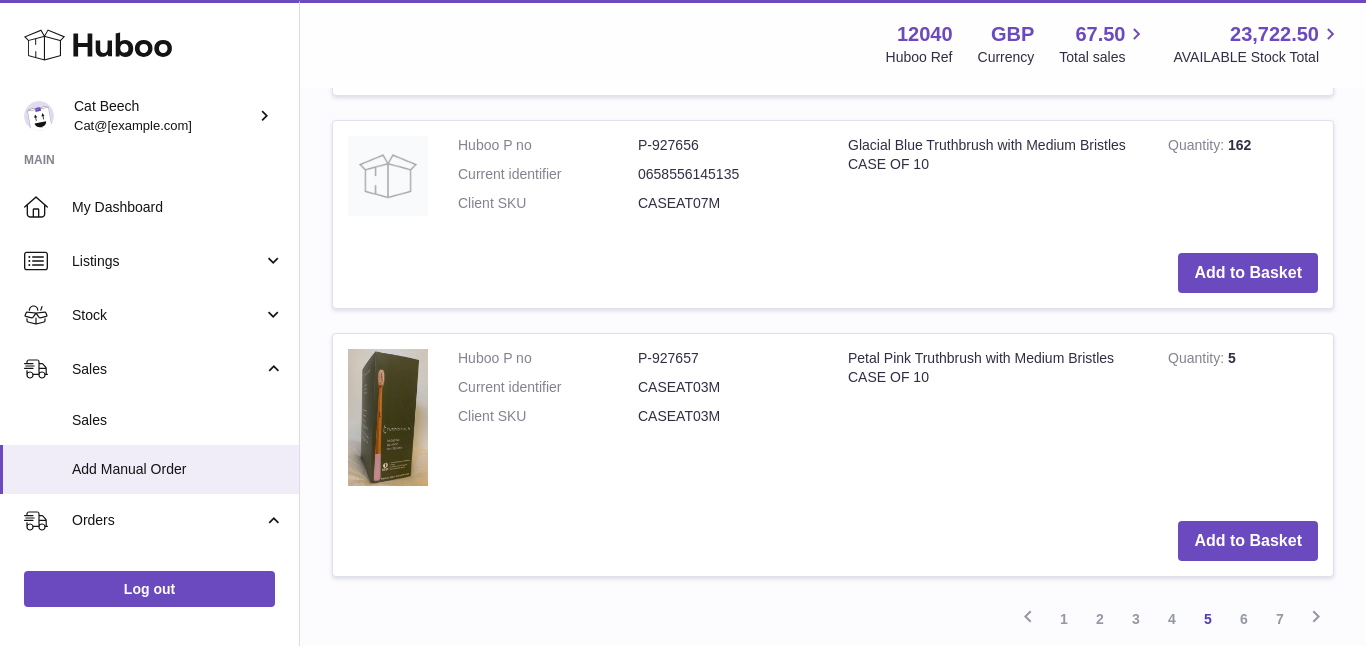 scroll, scrollTop: 2814, scrollLeft: 0, axis: vertical 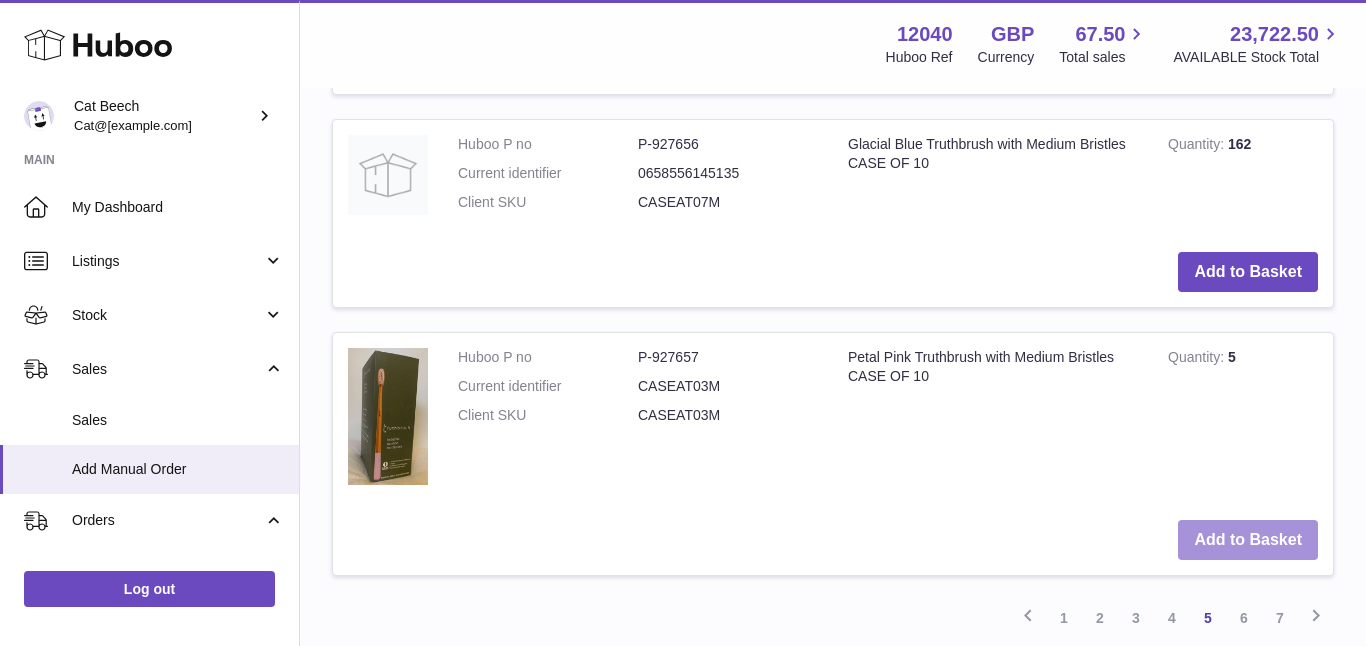 click on "Add to Basket" at bounding box center (1248, 540) 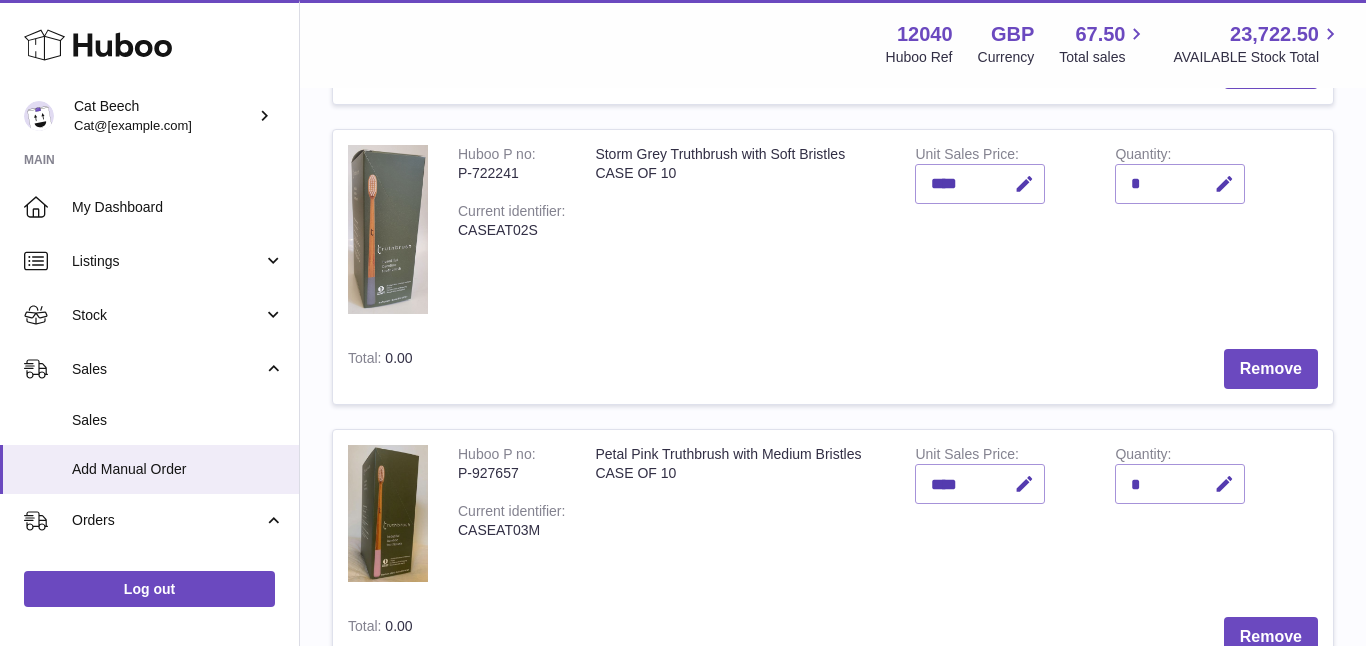 scroll, scrollTop: 472, scrollLeft: 0, axis: vertical 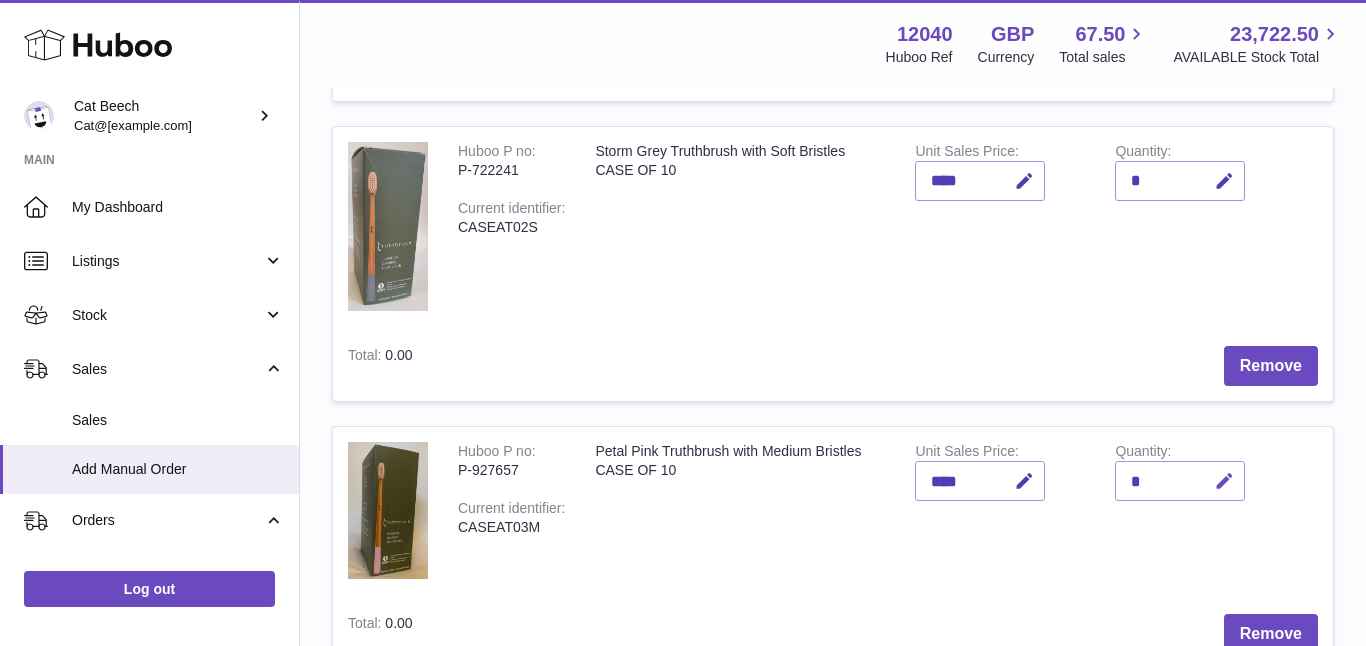 click at bounding box center (1224, 481) 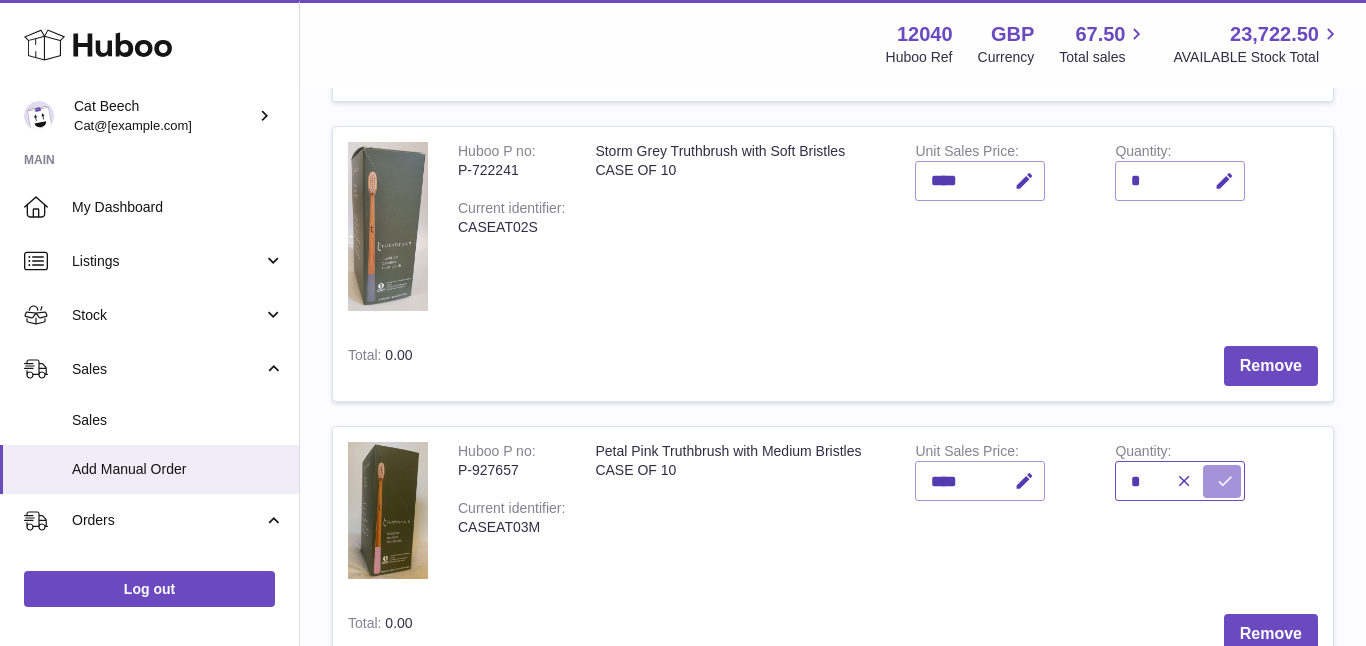 type on "*" 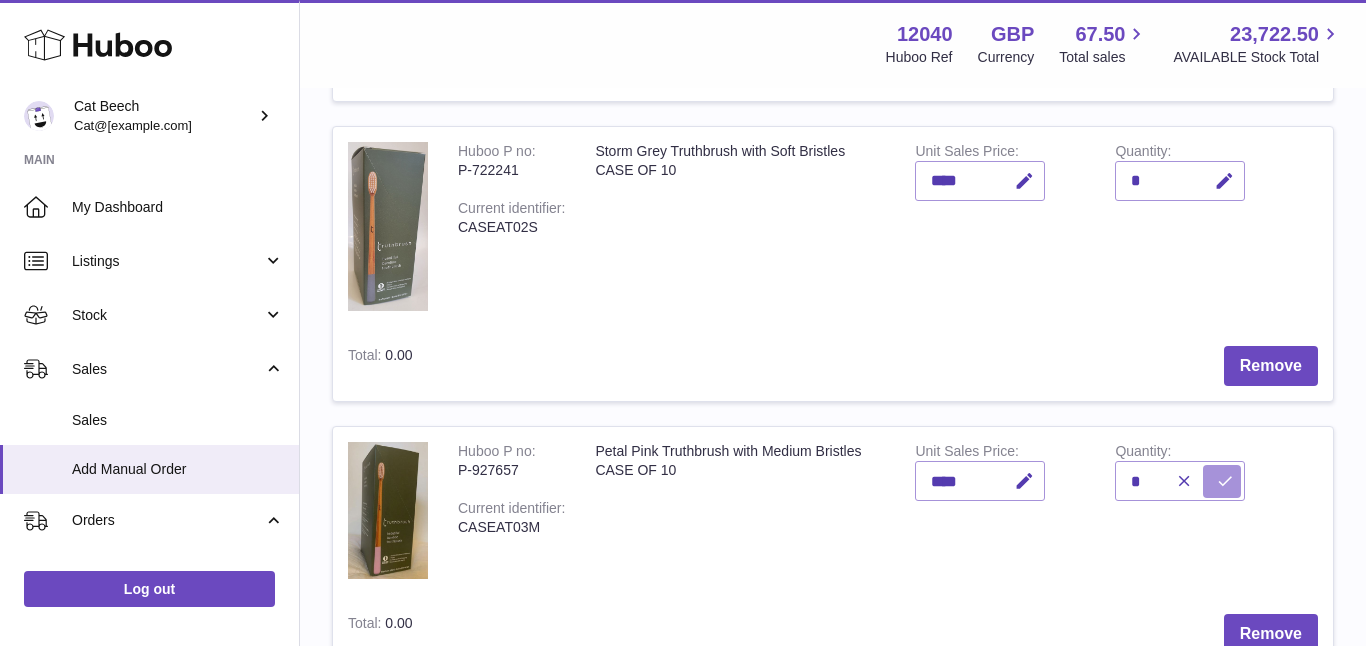 click at bounding box center (1225, 481) 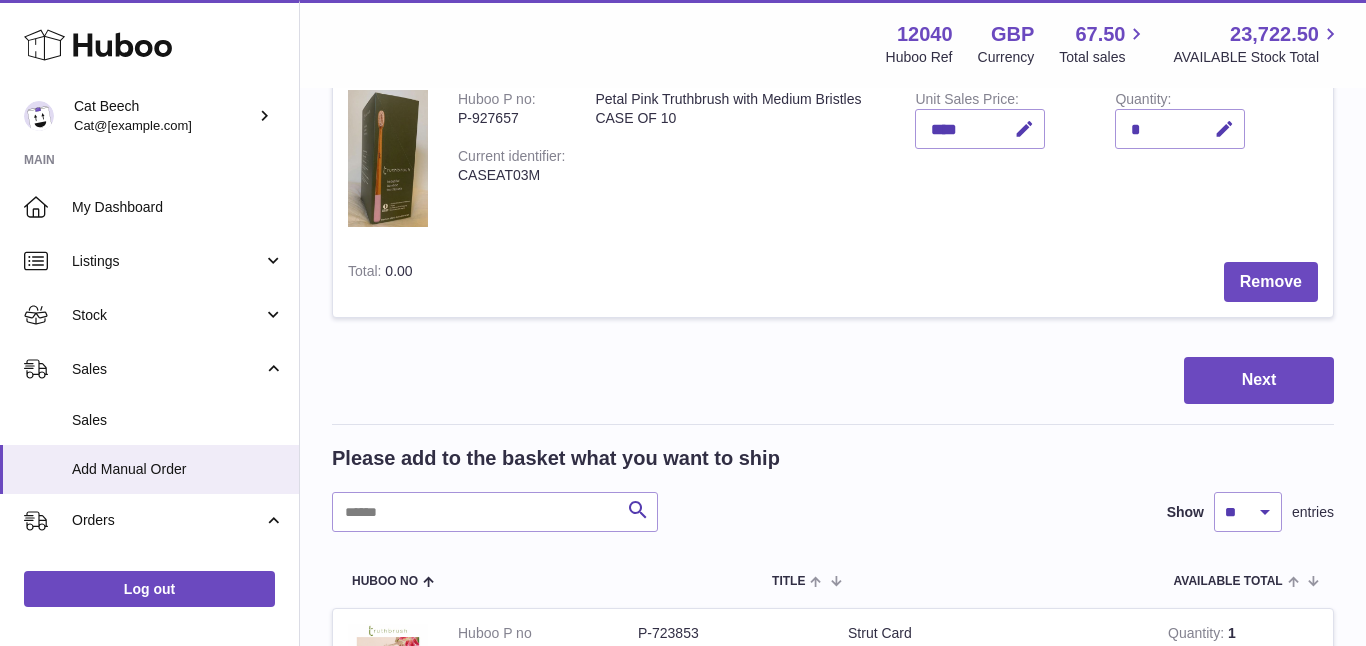 scroll, scrollTop: 825, scrollLeft: 0, axis: vertical 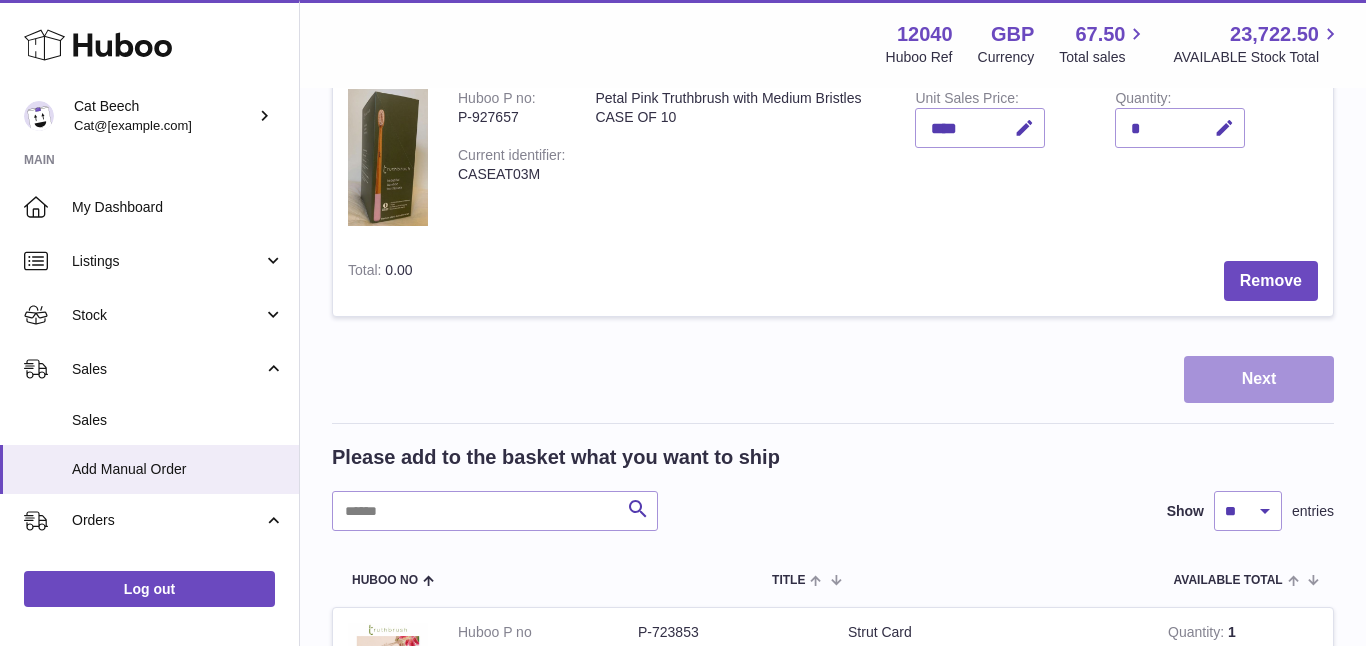click on "Next" at bounding box center [1259, 379] 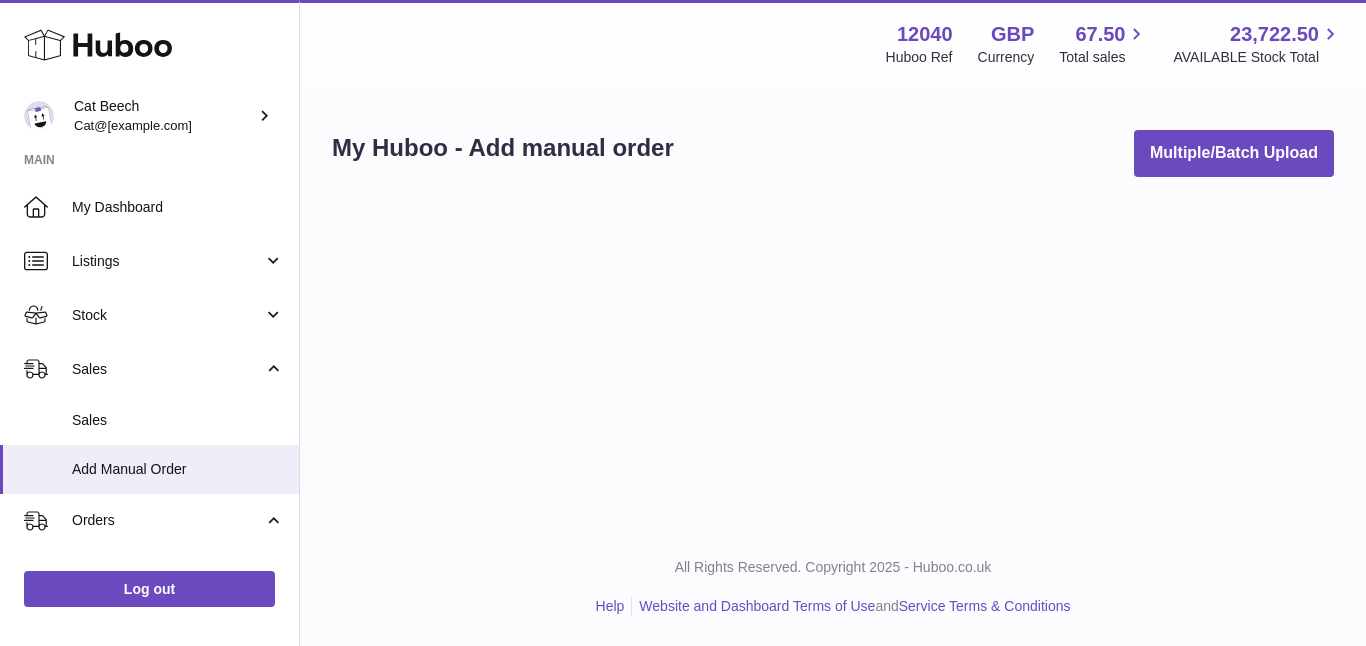scroll, scrollTop: 0, scrollLeft: 0, axis: both 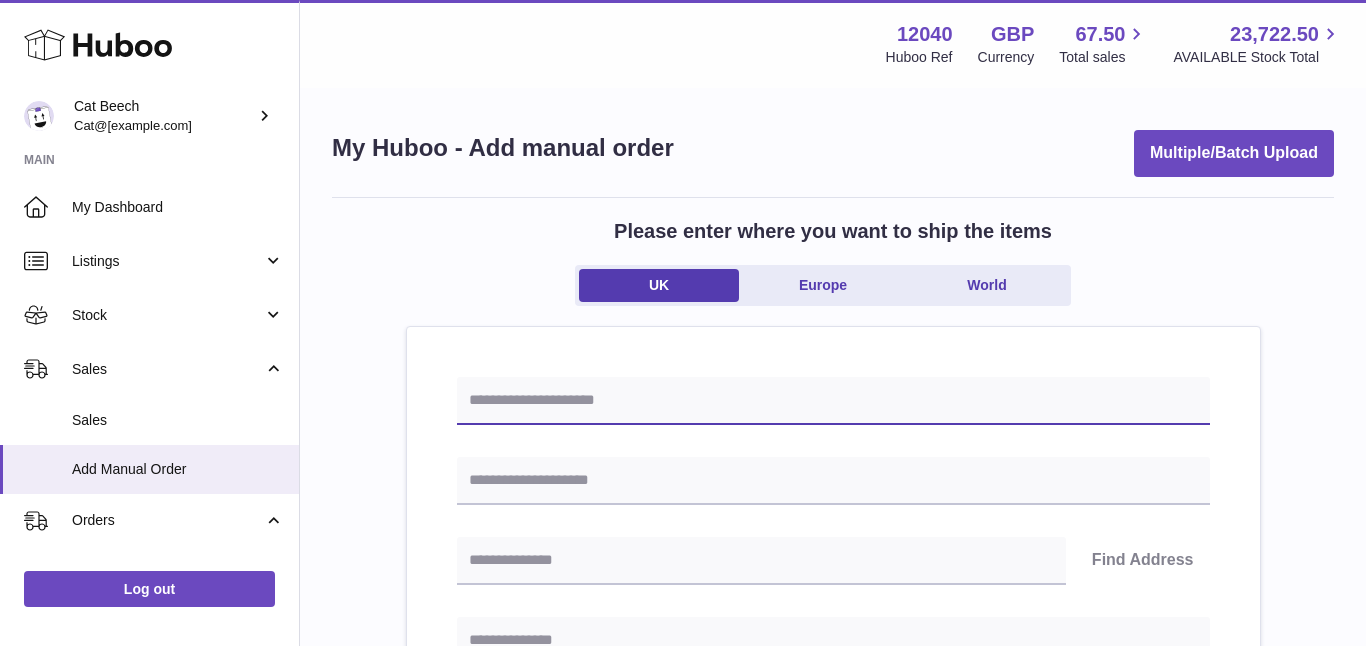 click at bounding box center (833, 401) 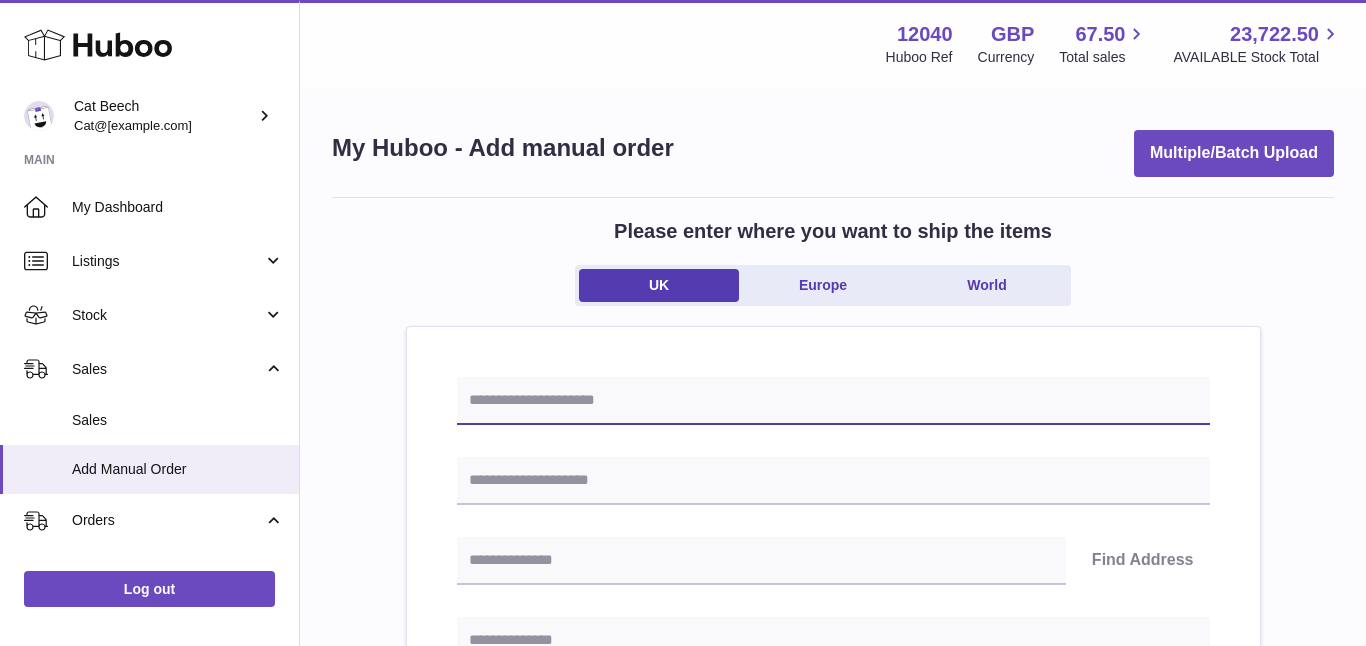 paste on "******" 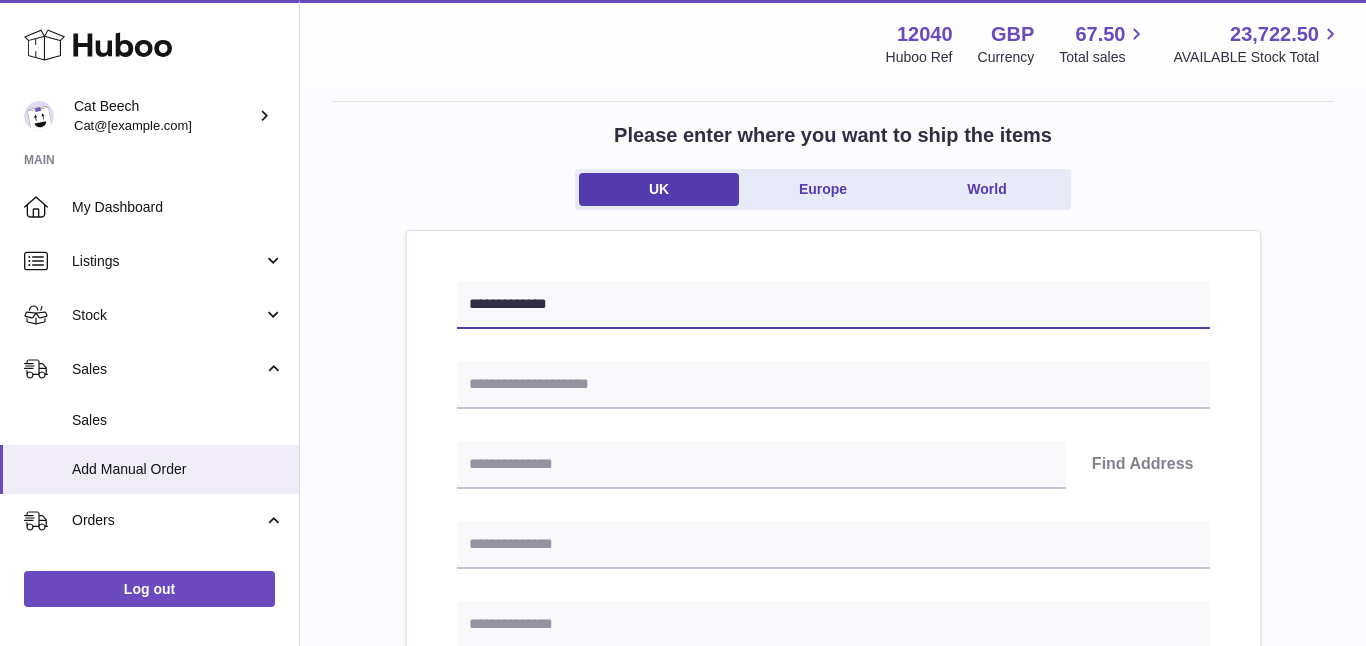 scroll, scrollTop: 97, scrollLeft: 0, axis: vertical 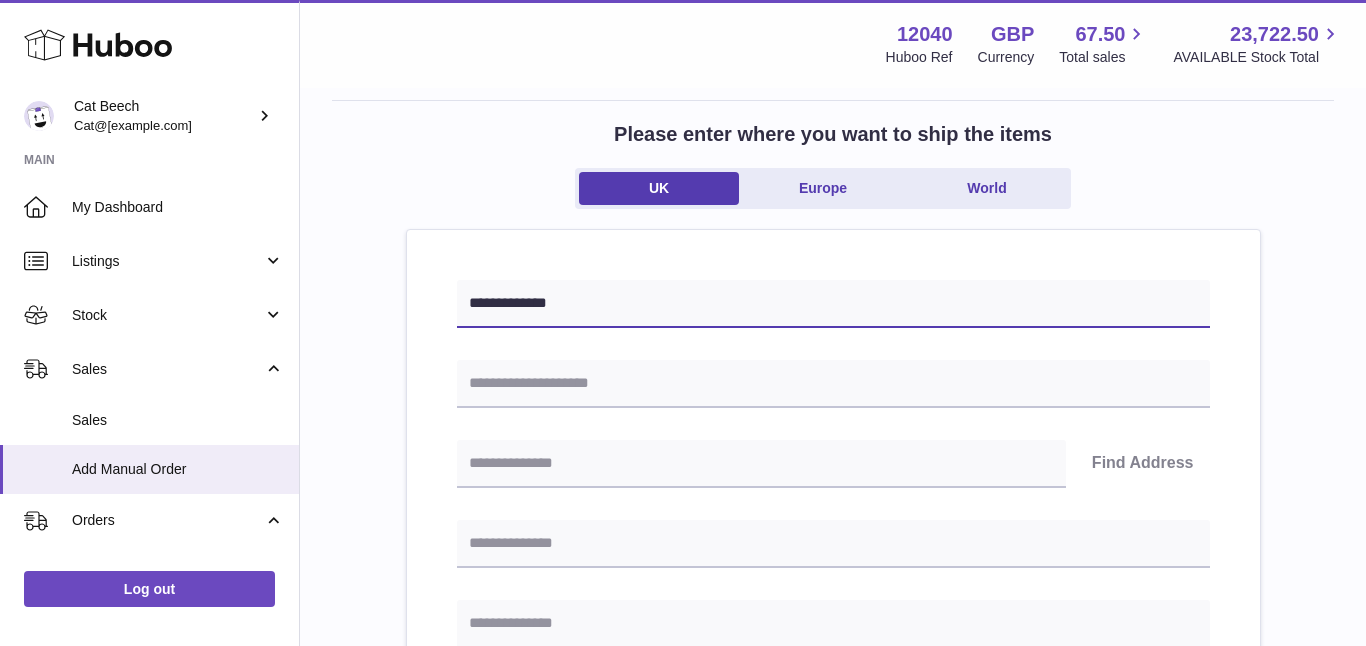 type on "**********" 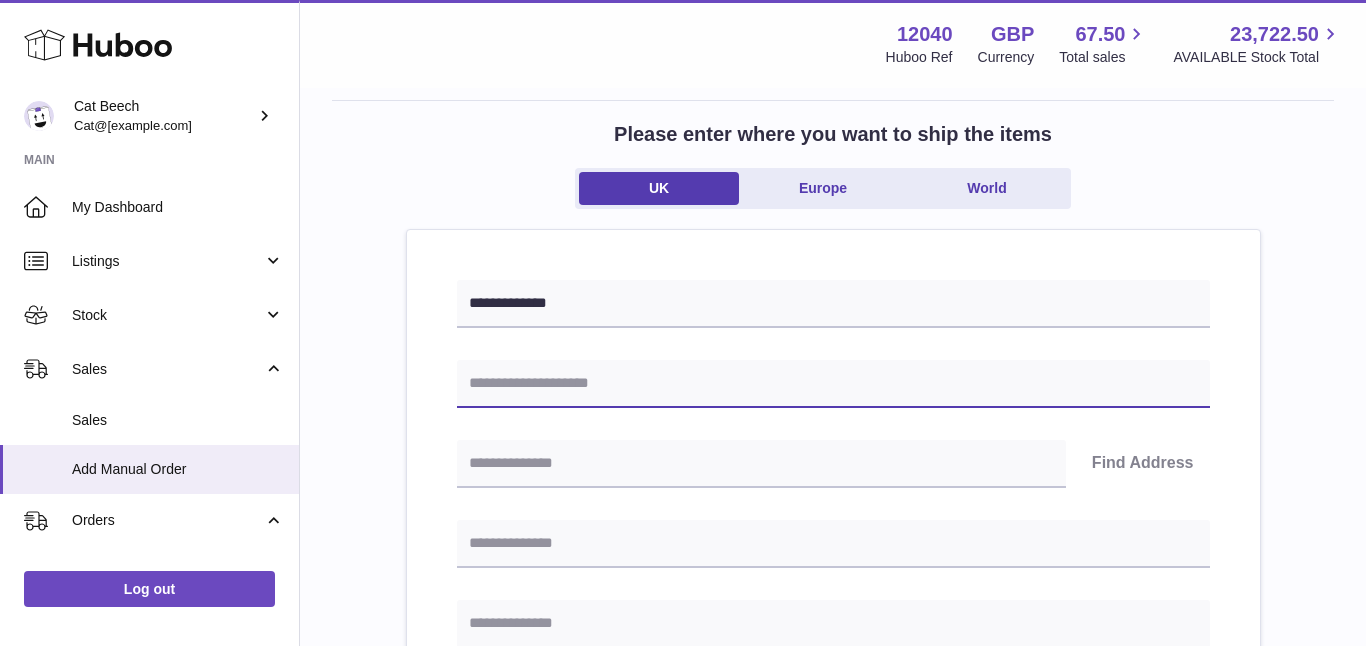 click at bounding box center (833, 384) 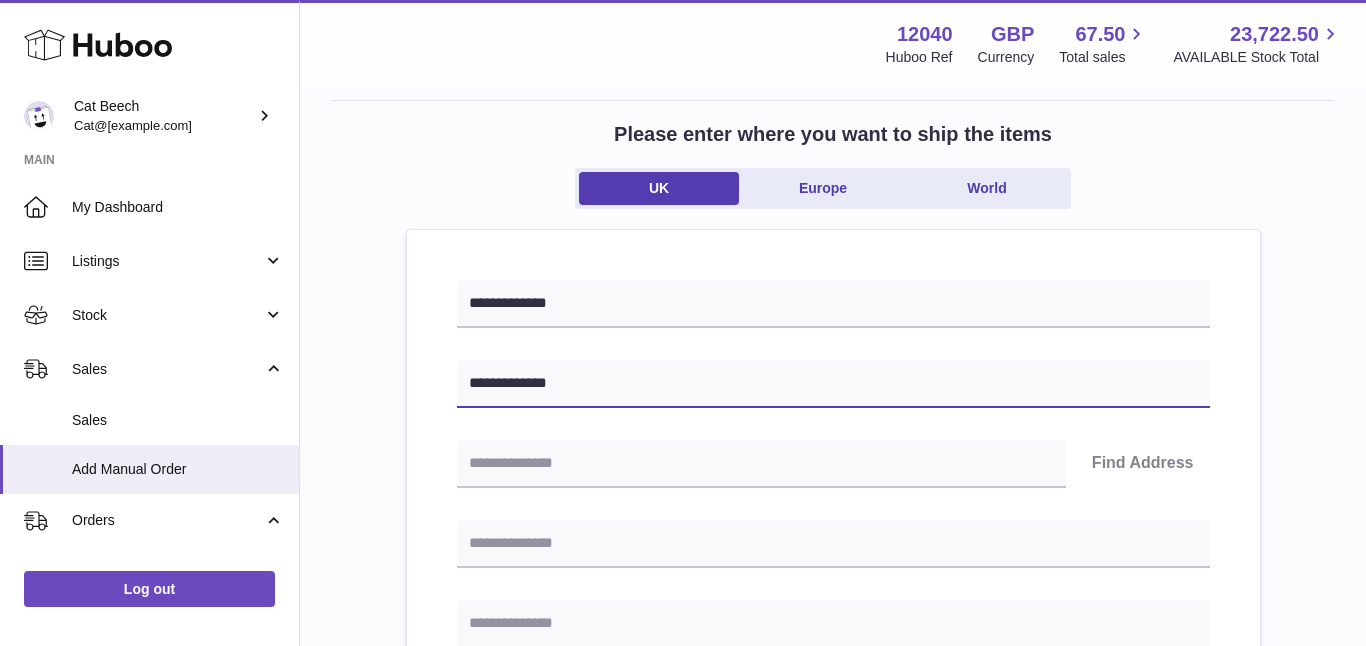 type on "**********" 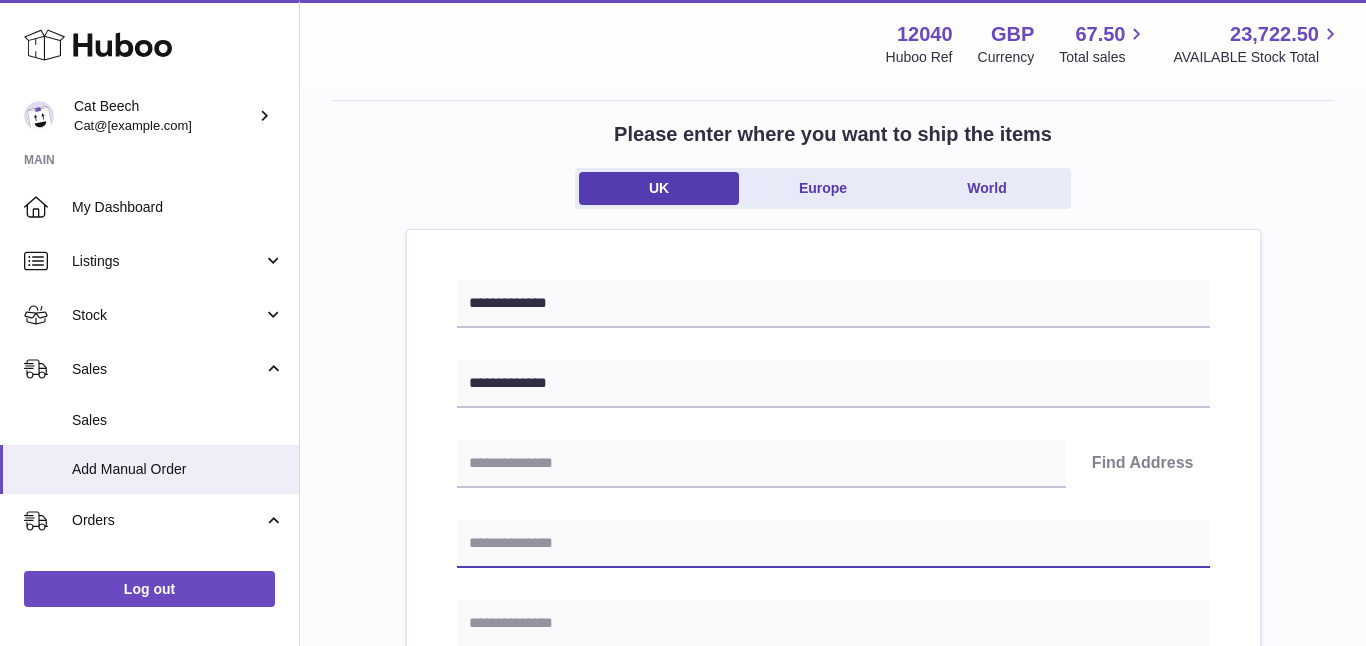 click at bounding box center (833, 544) 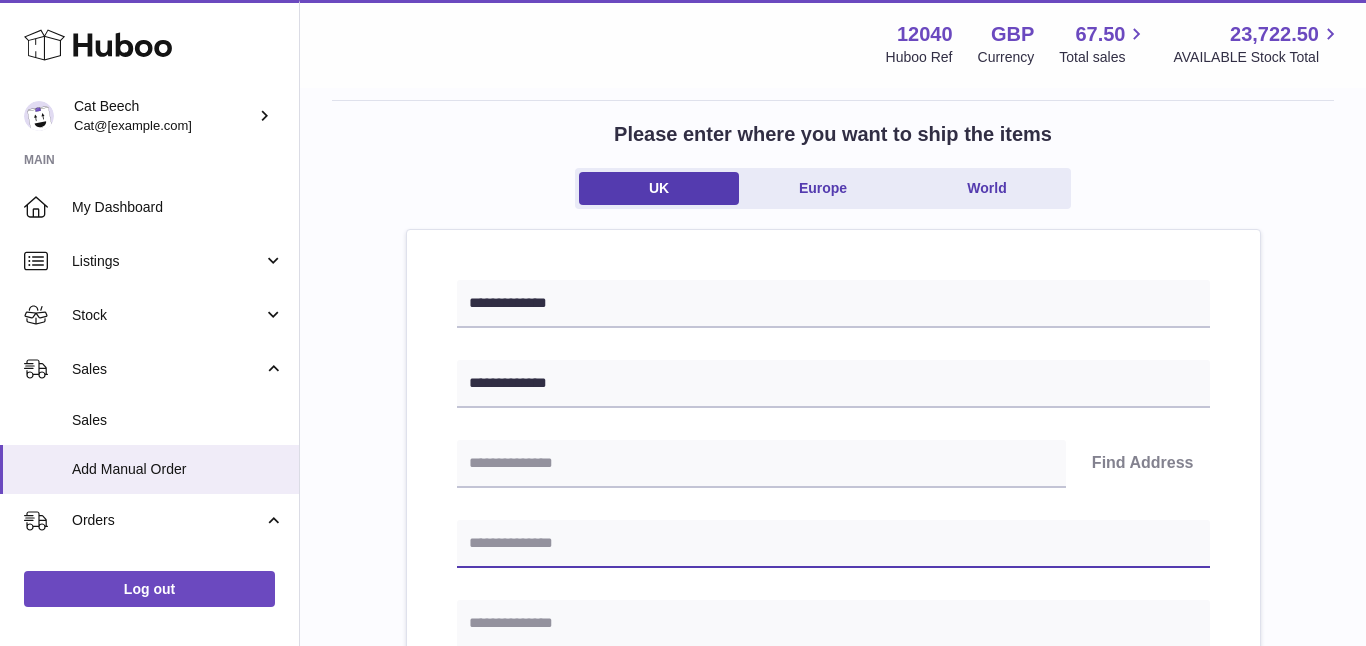 paste on "**********" 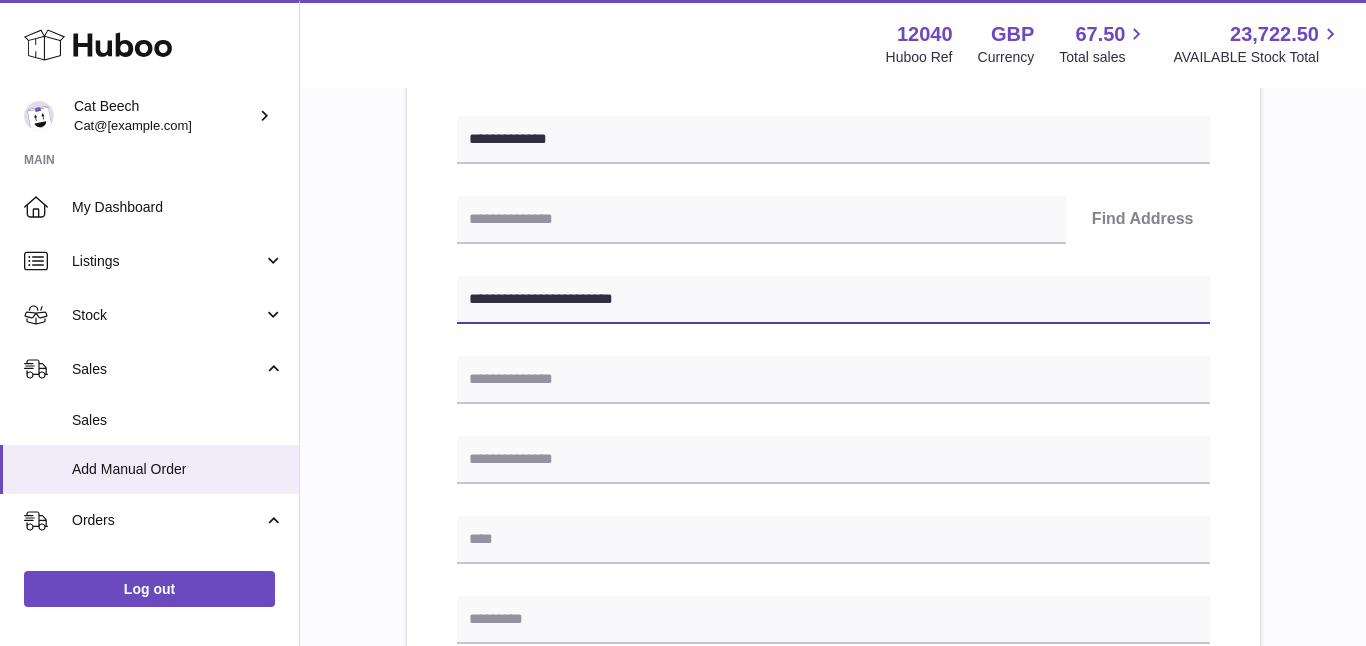 scroll, scrollTop: 350, scrollLeft: 0, axis: vertical 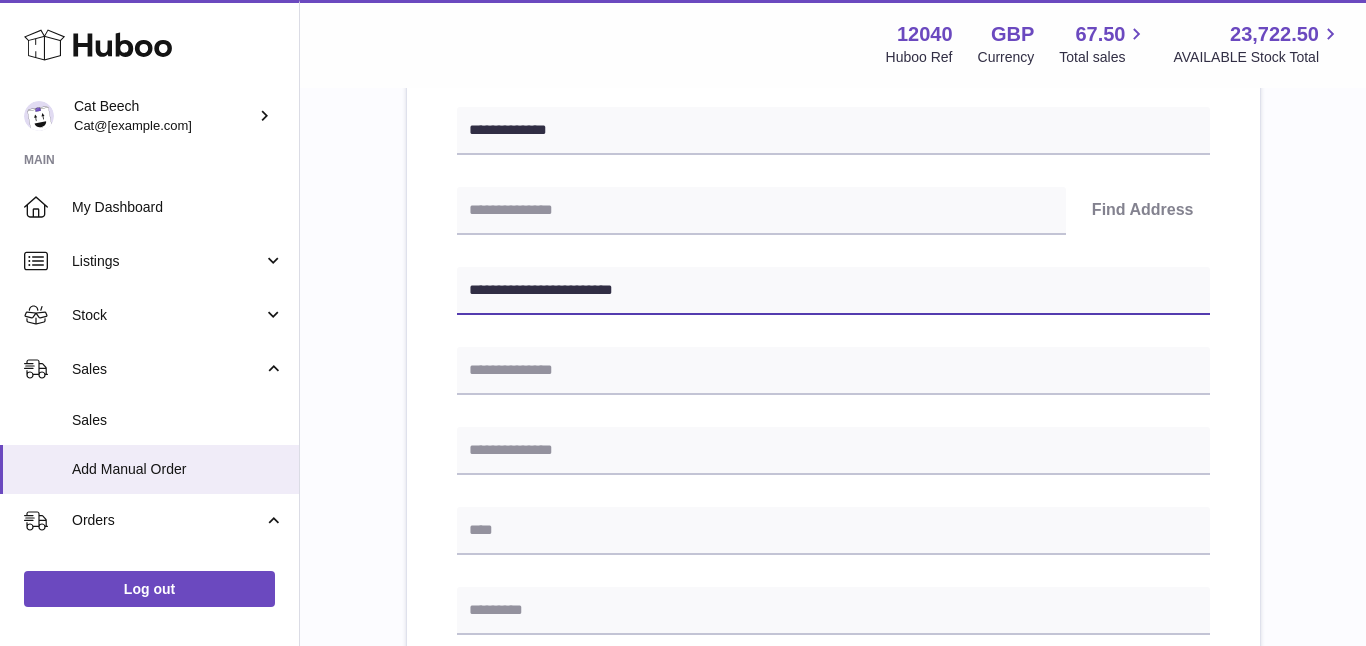 type on "**********" 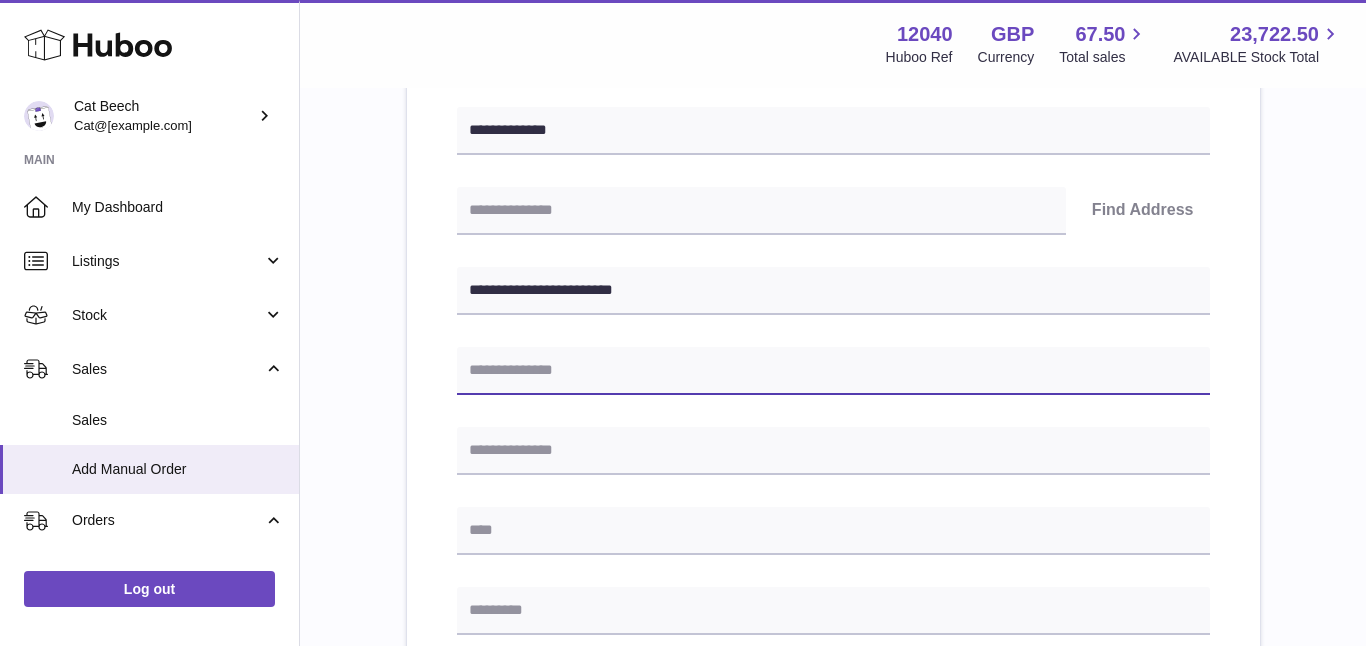 click at bounding box center (833, 371) 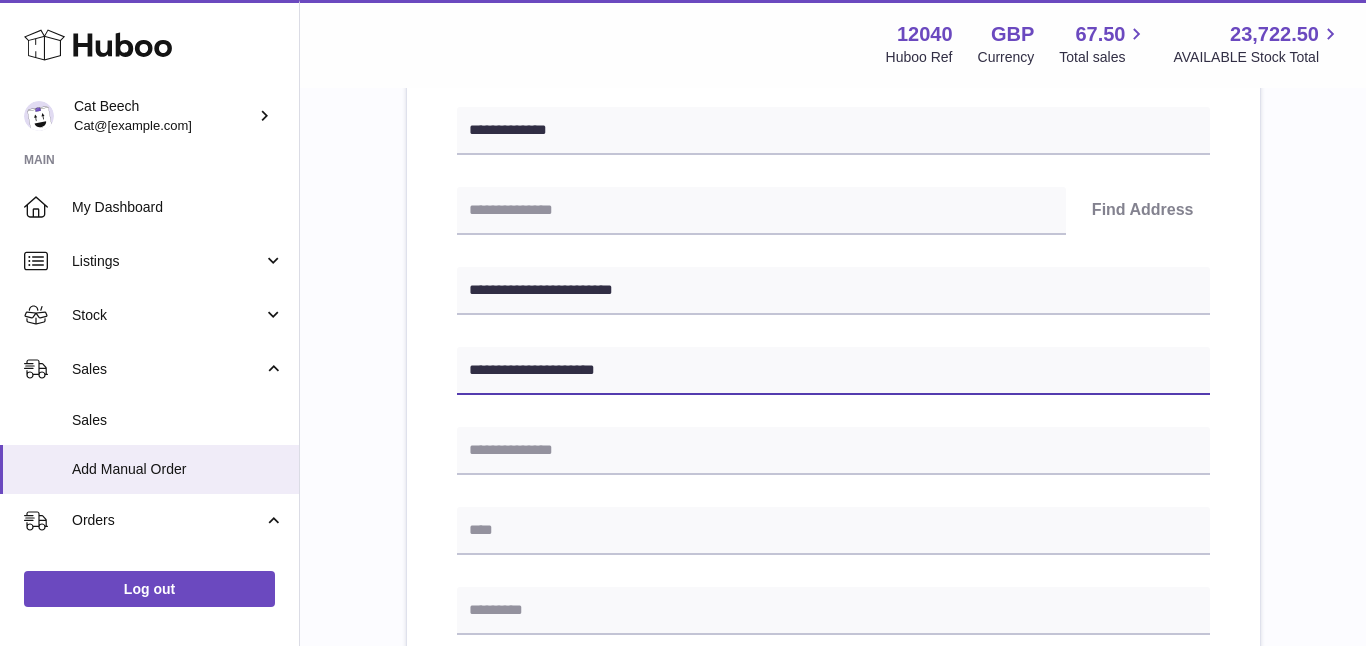 type on "**********" 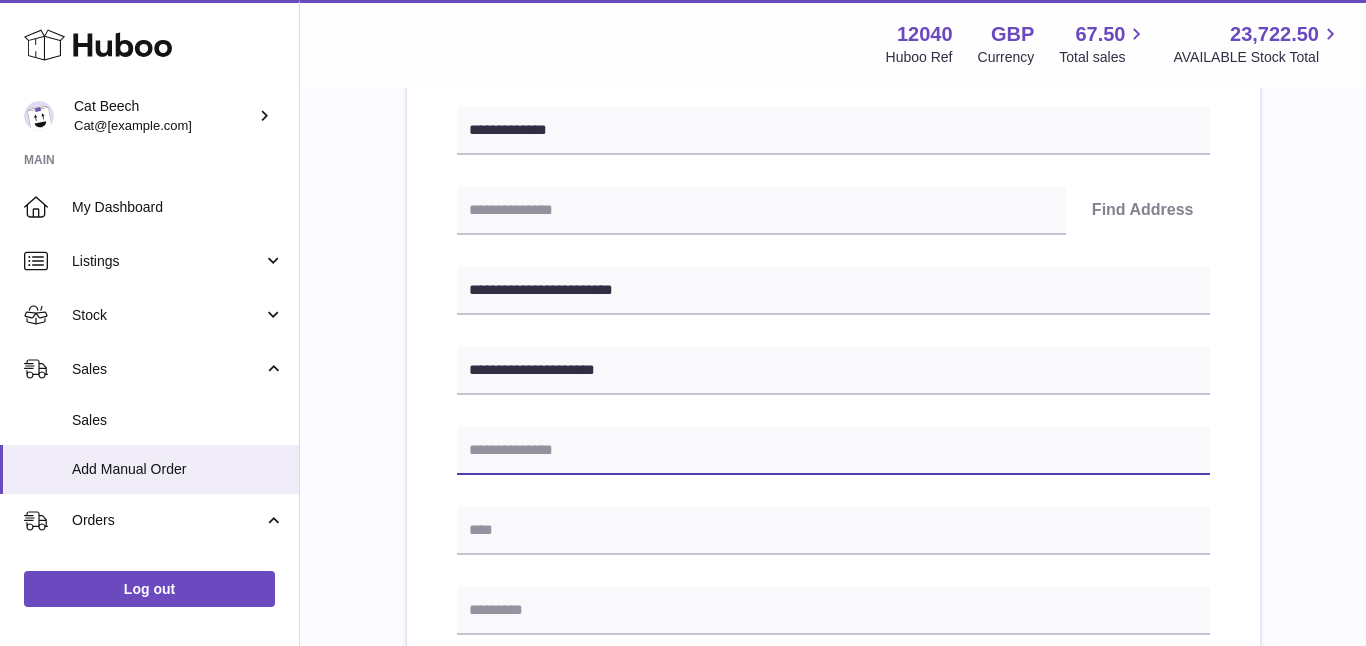 click at bounding box center [833, 451] 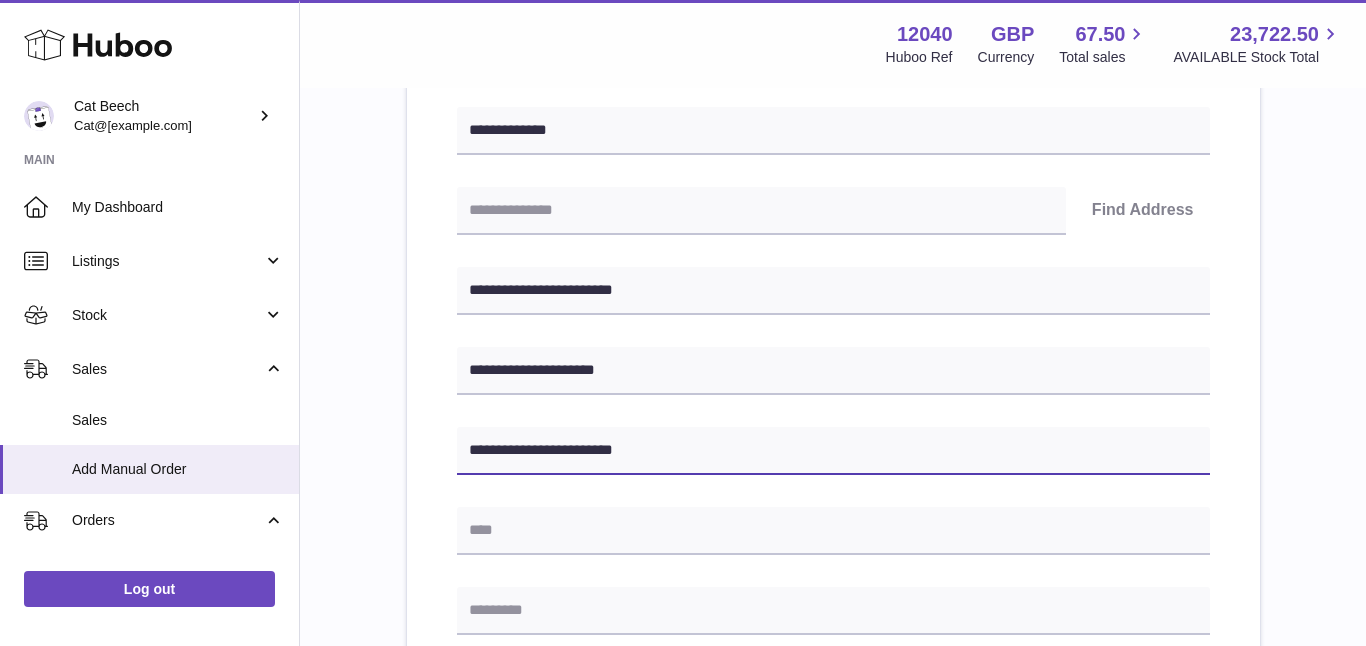 type on "**********" 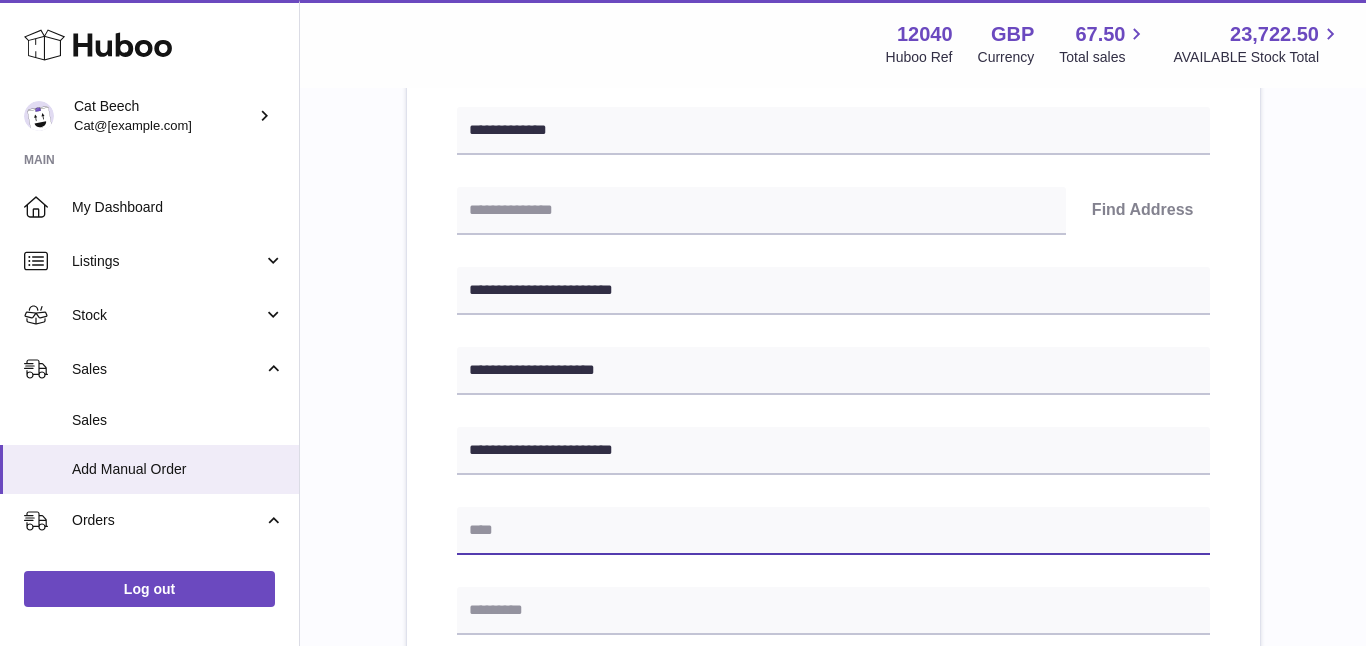 click at bounding box center (833, 531) 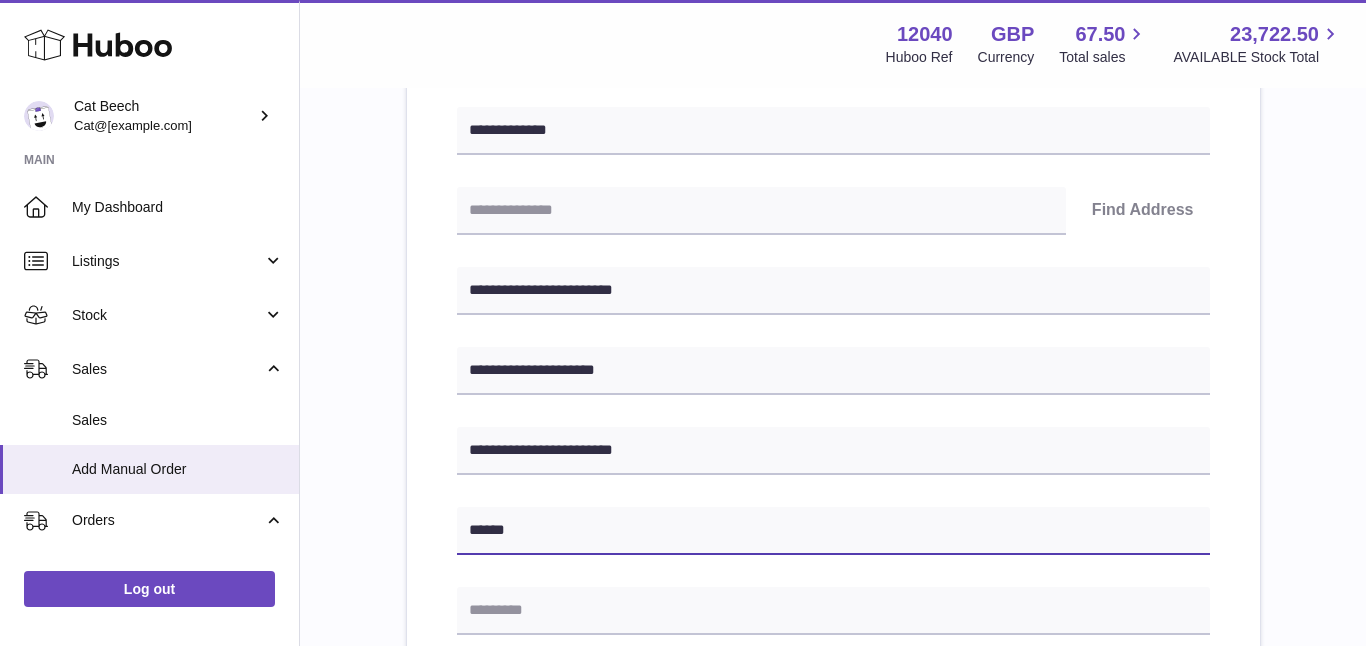 type on "******" 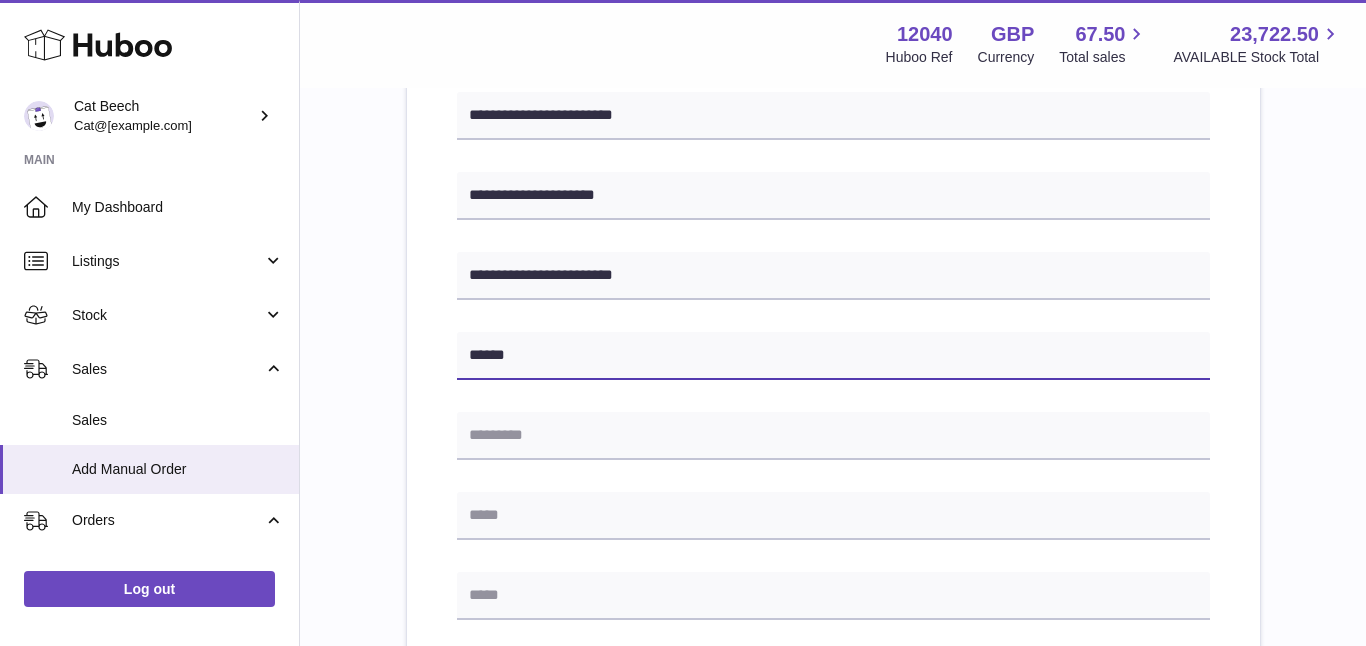 scroll, scrollTop: 526, scrollLeft: 0, axis: vertical 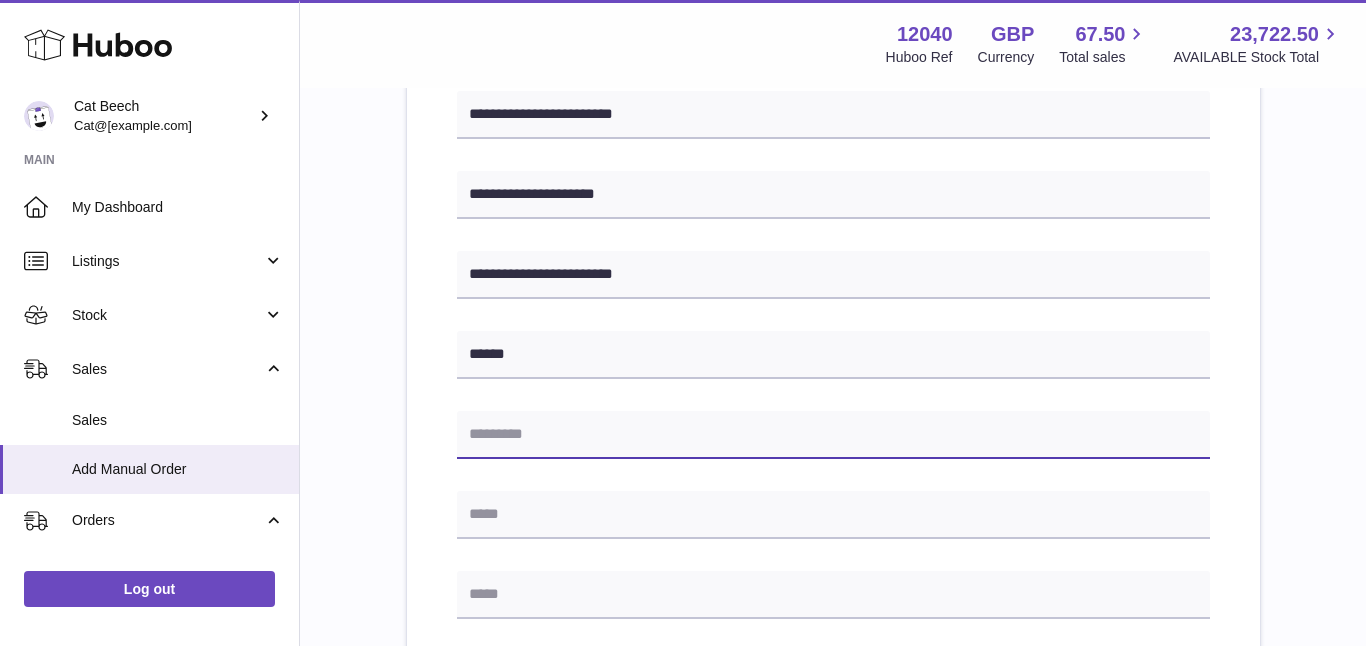 click at bounding box center [833, 435] 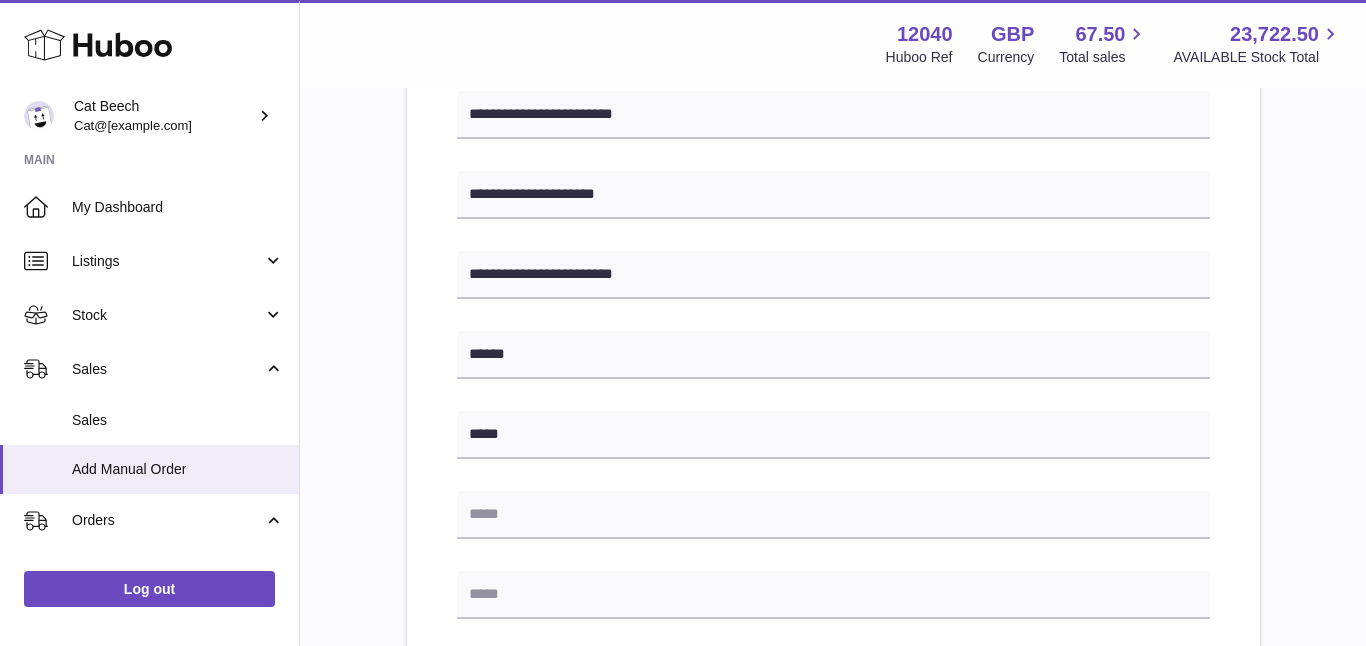 type on "*****" 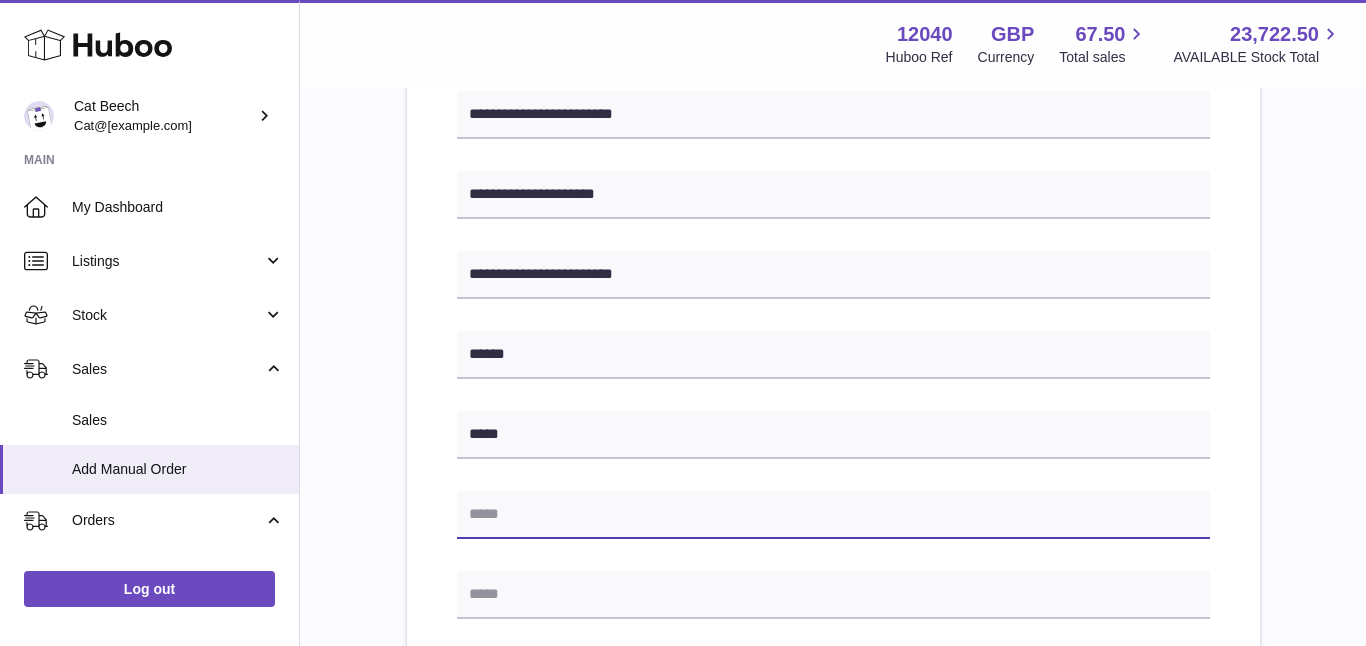 type on "**********" 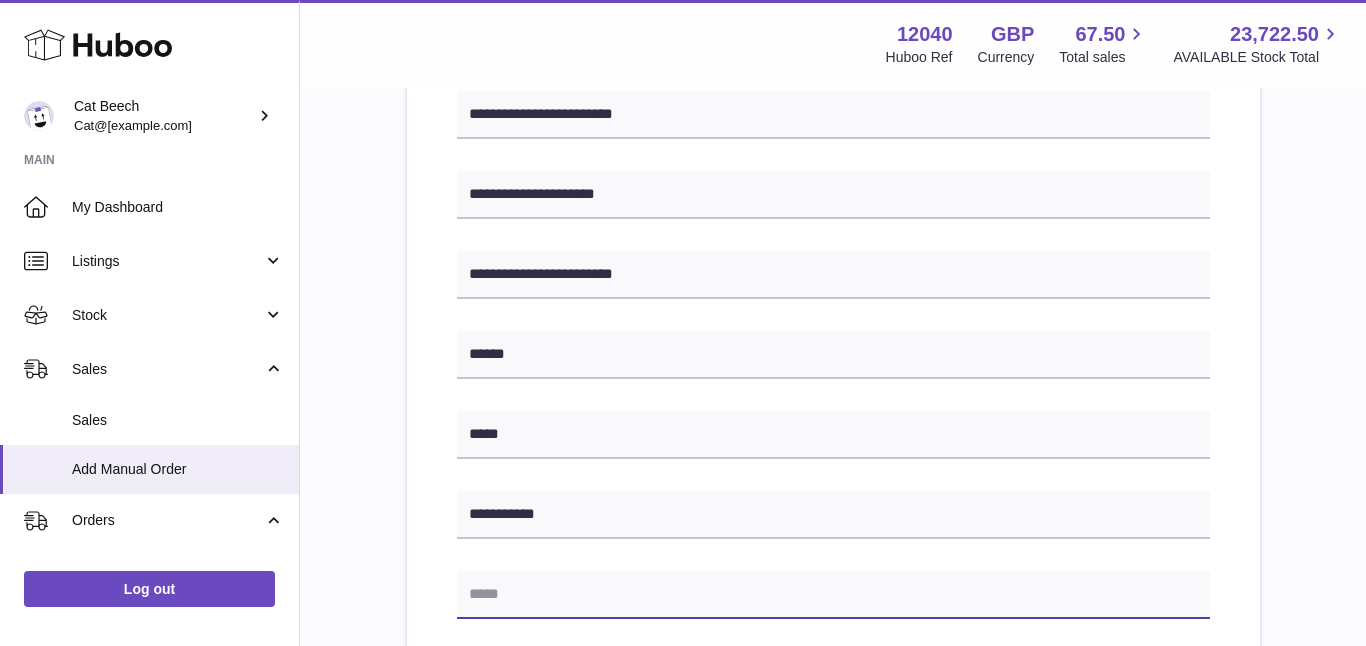 type on "**********" 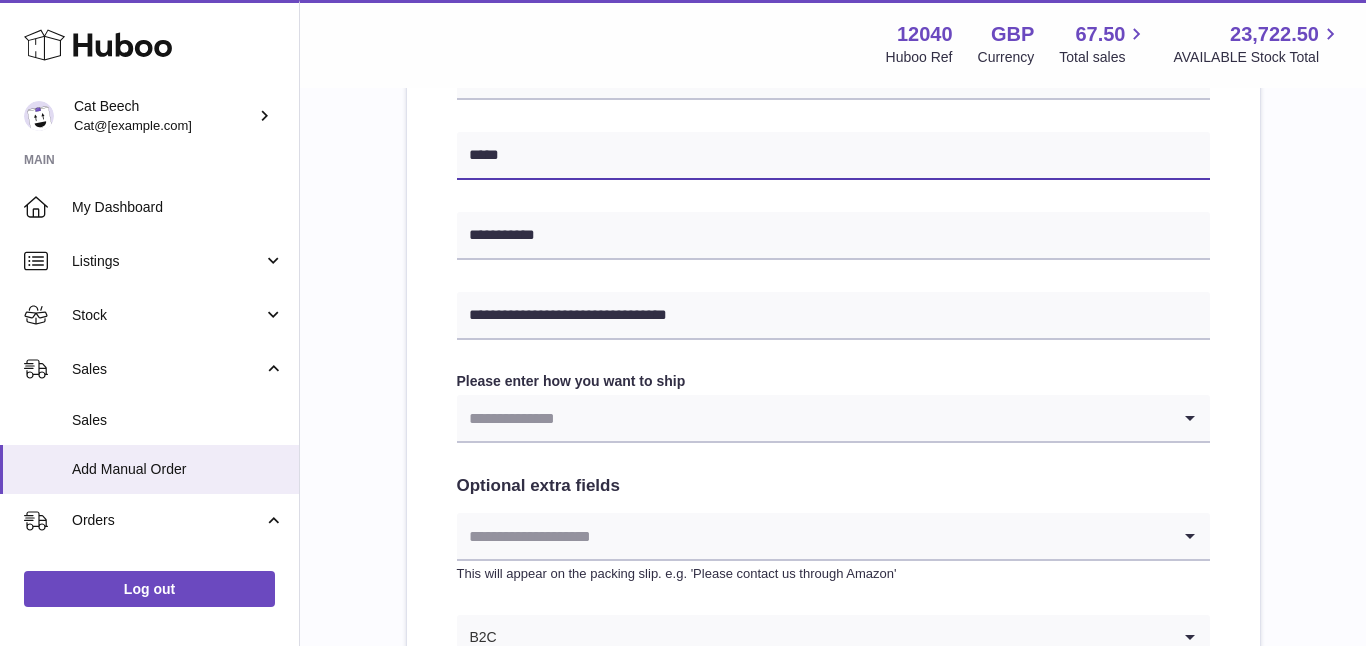 scroll, scrollTop: 807, scrollLeft: 0, axis: vertical 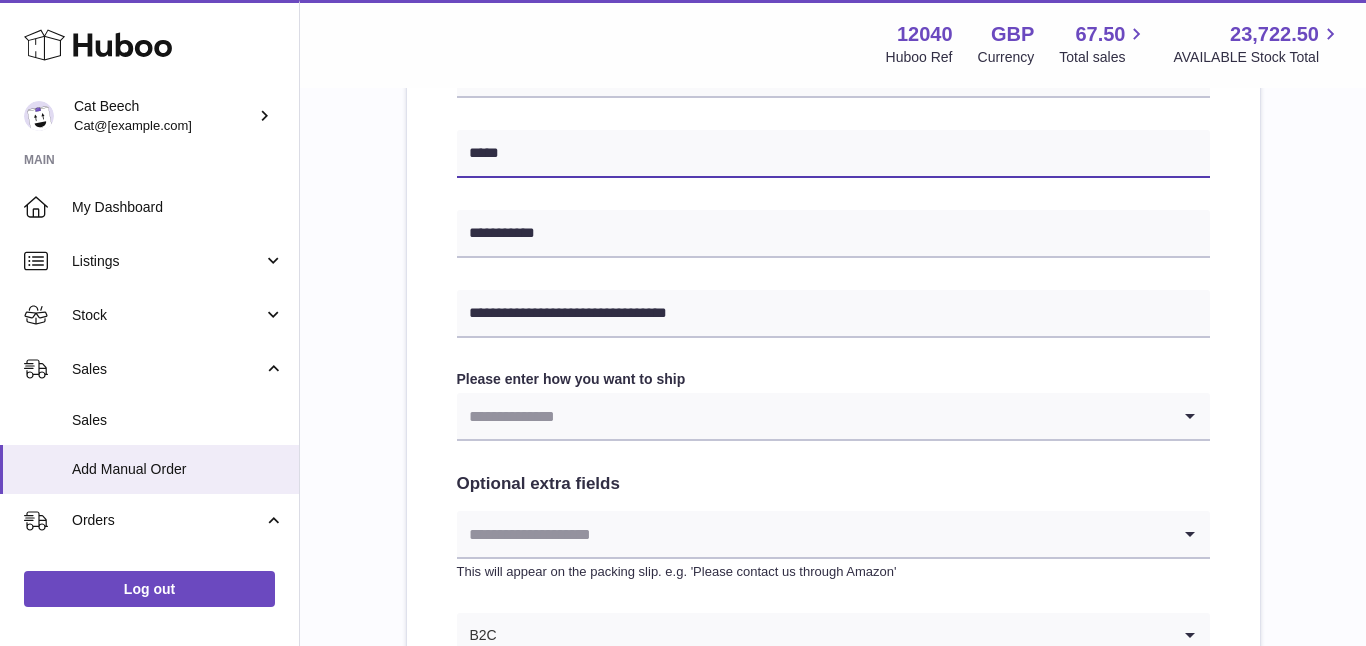 type on "*****" 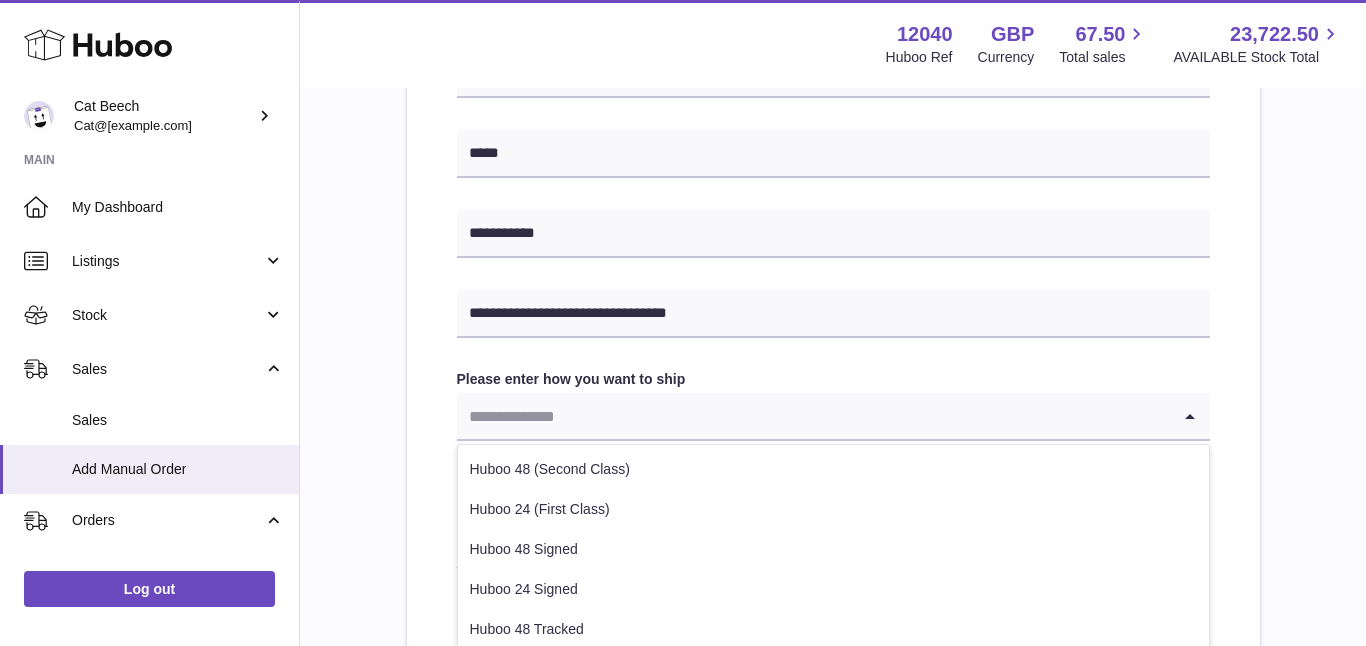 click at bounding box center (813, 416) 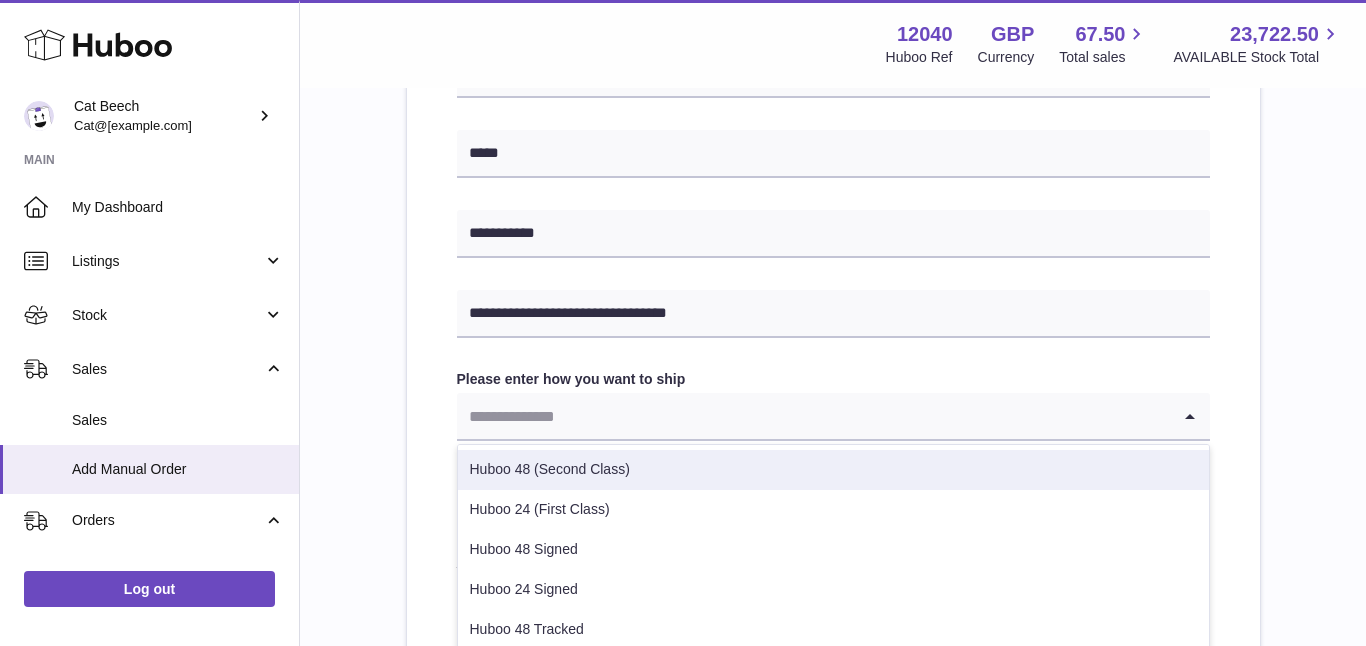 click on "Huboo 48 (Second Class)" at bounding box center (833, 470) 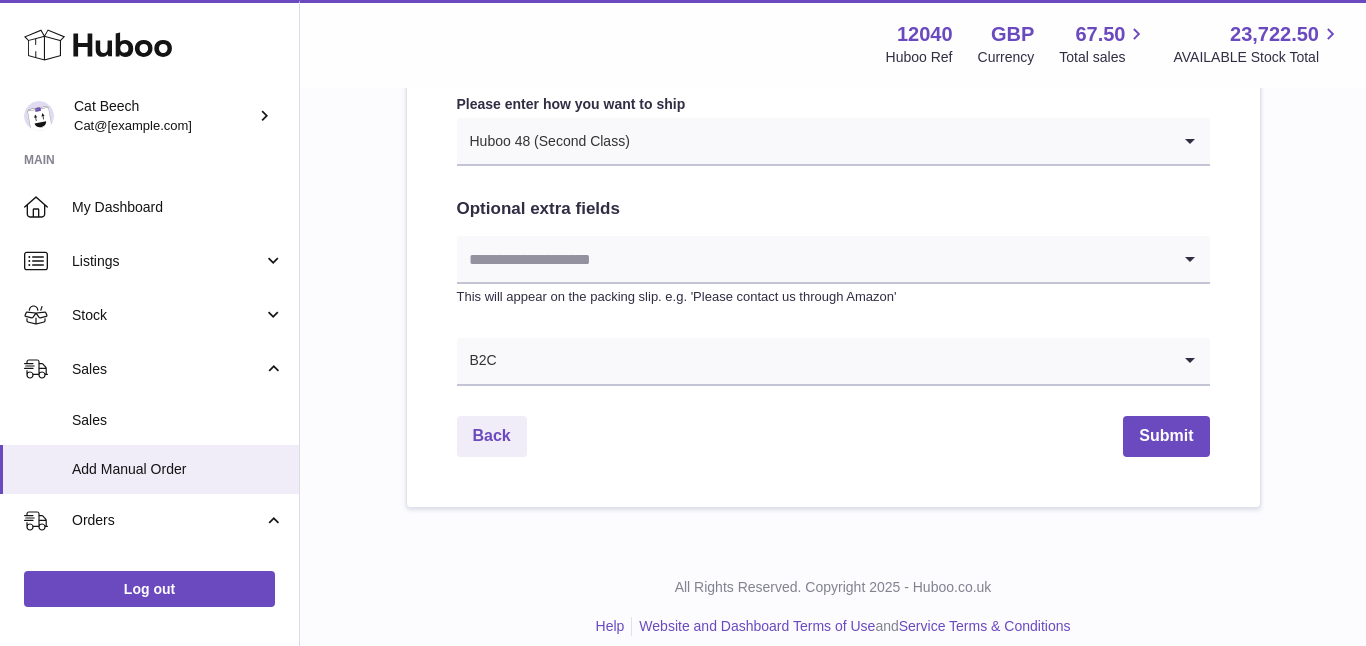 scroll, scrollTop: 1102, scrollLeft: 0, axis: vertical 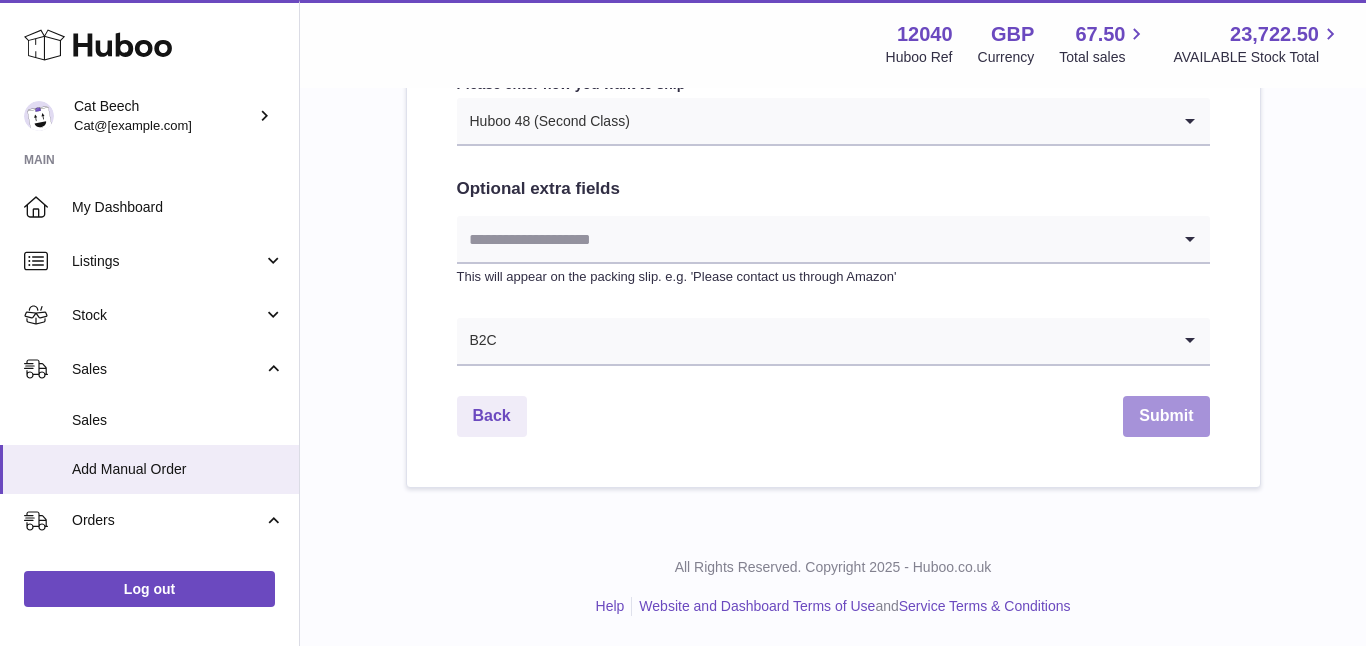 click on "Submit" at bounding box center [1166, 416] 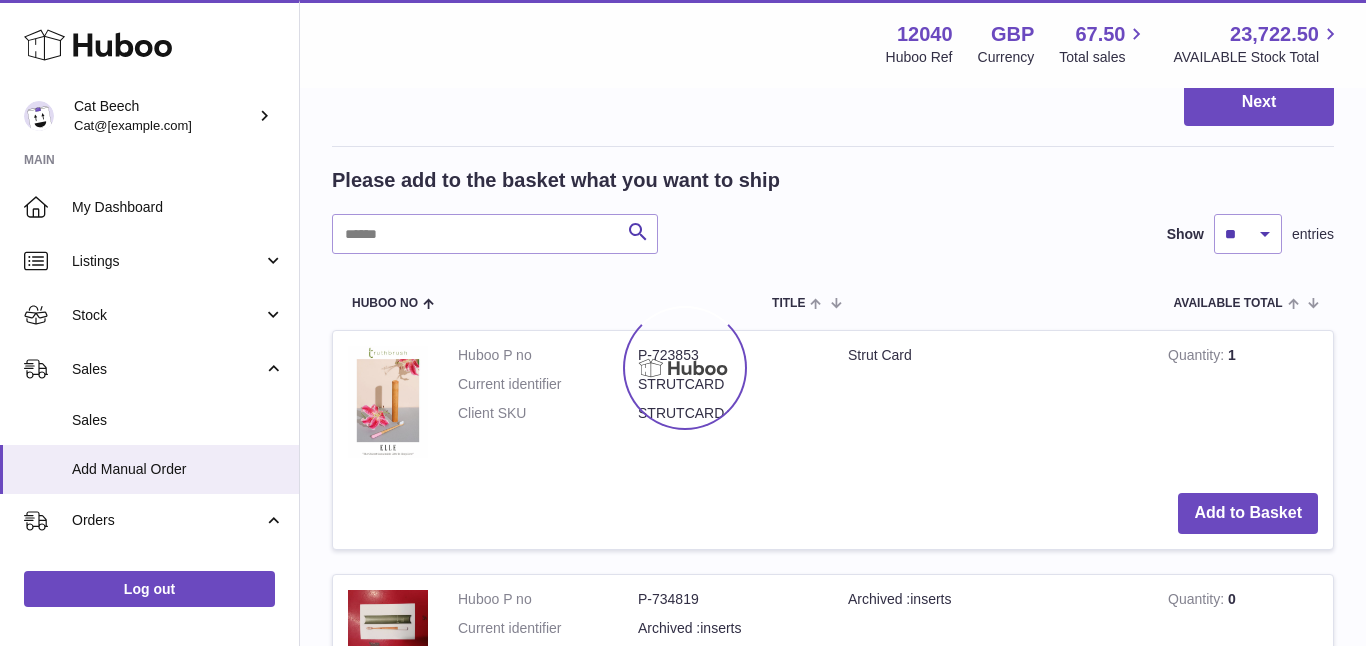 scroll, scrollTop: 0, scrollLeft: 0, axis: both 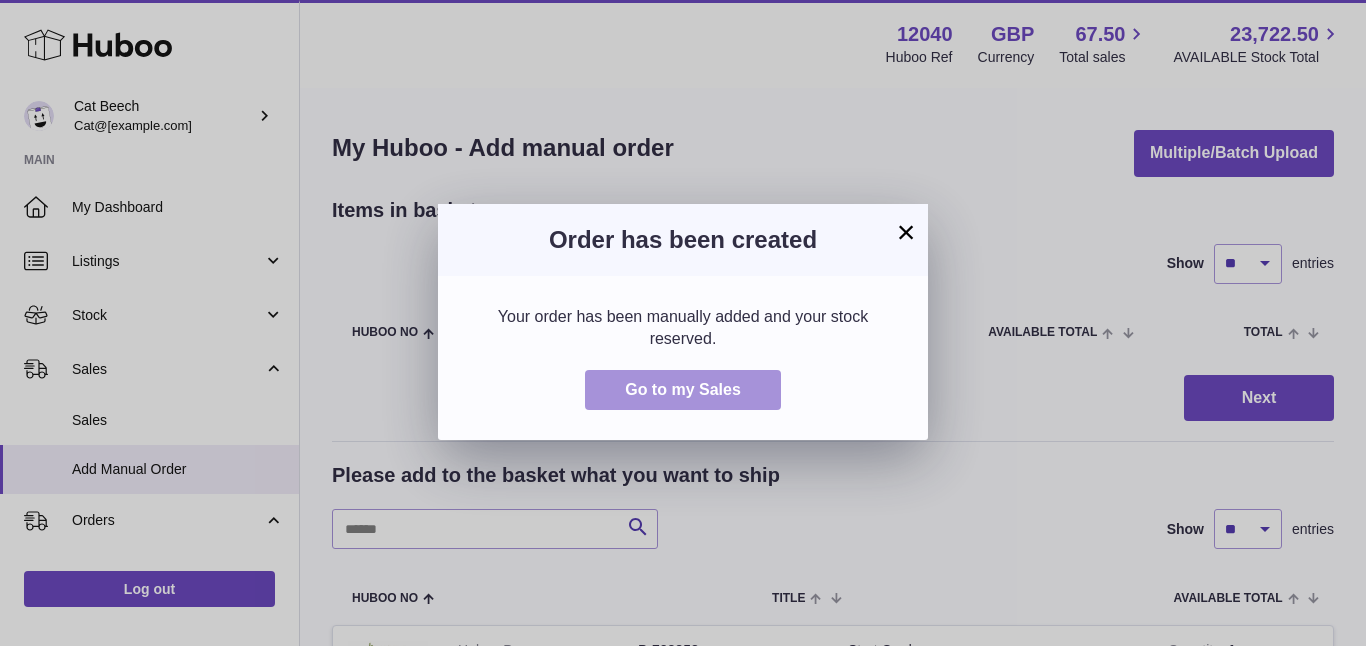 click on "Go to my Sales" at bounding box center (683, 390) 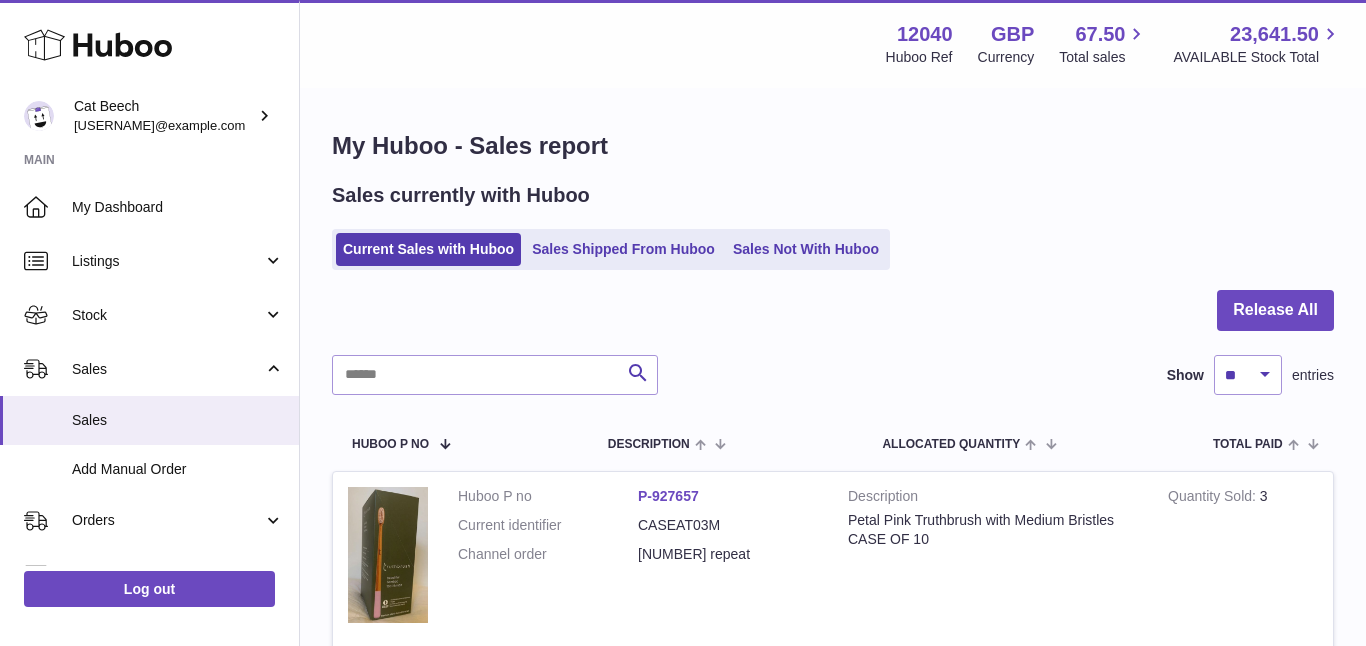 scroll, scrollTop: 0, scrollLeft: 0, axis: both 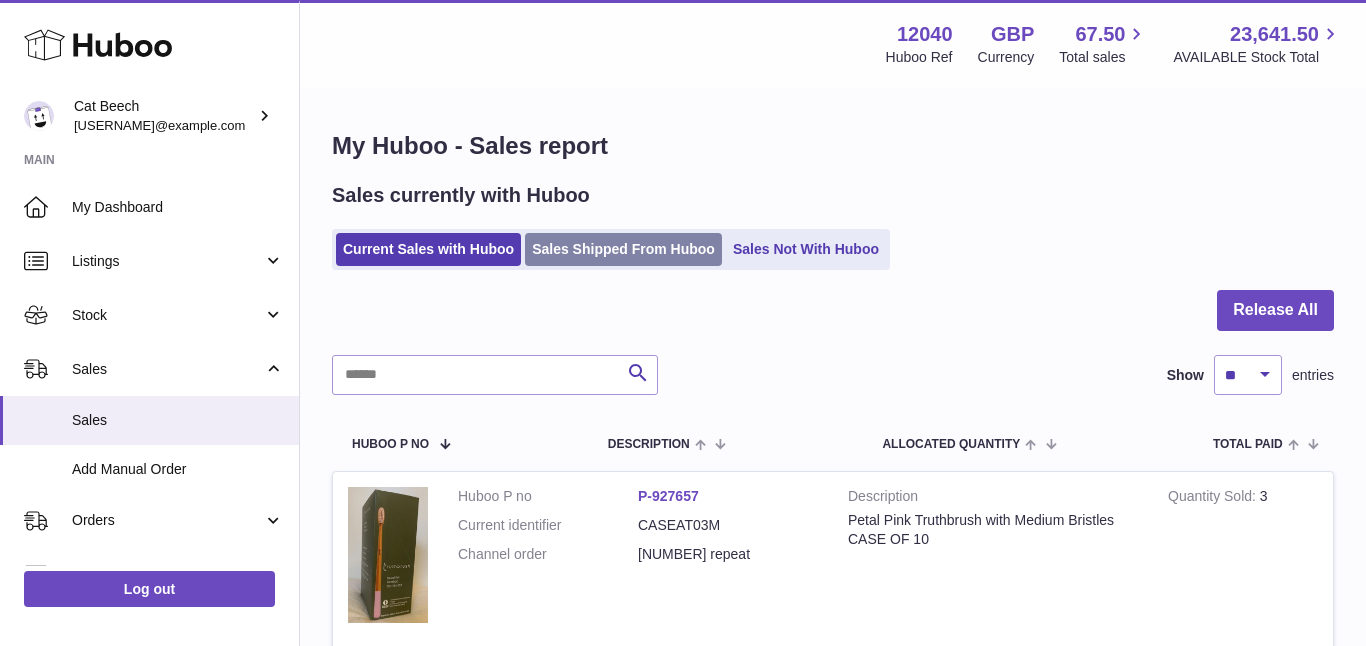 click on "Sales Shipped From Huboo" at bounding box center (623, 249) 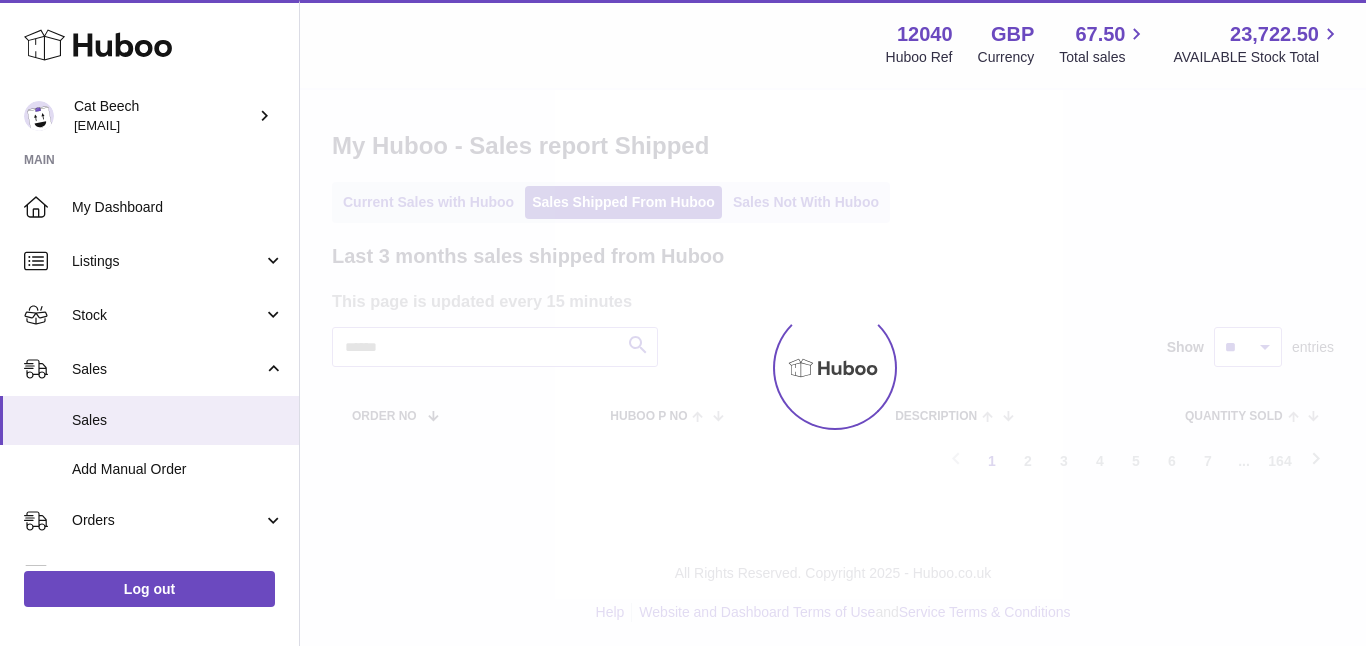scroll, scrollTop: 0, scrollLeft: 0, axis: both 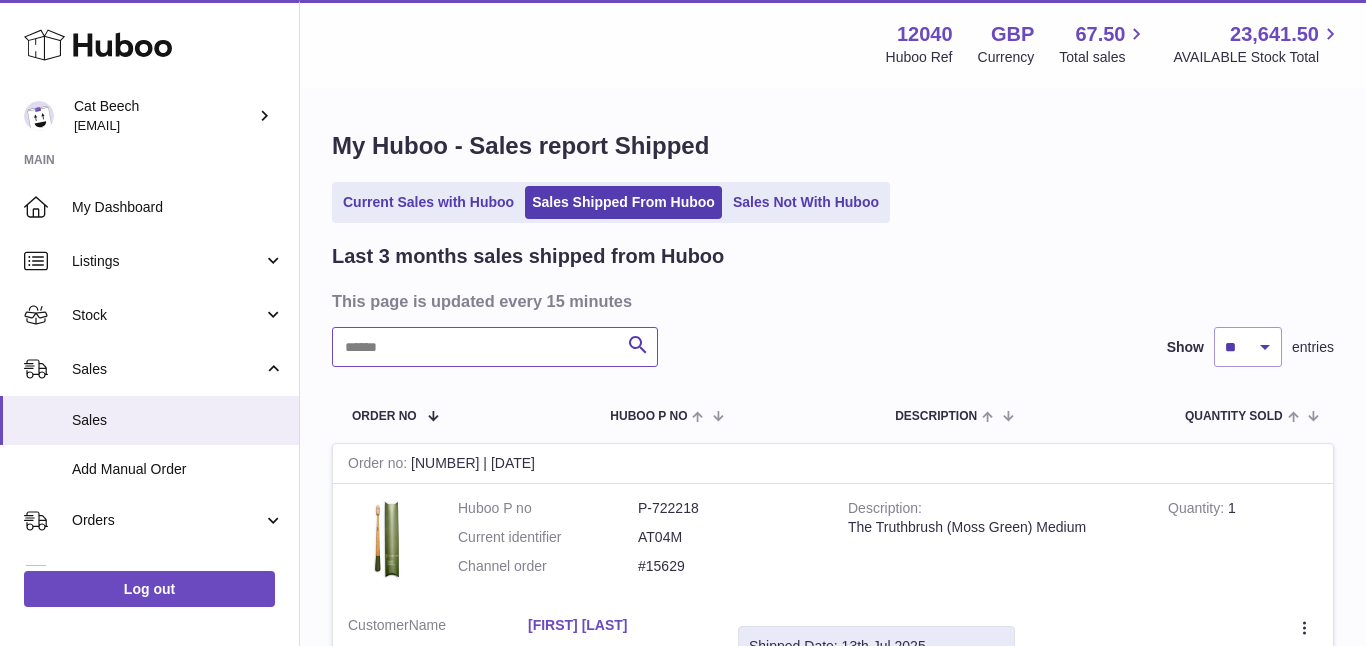 click at bounding box center (495, 347) 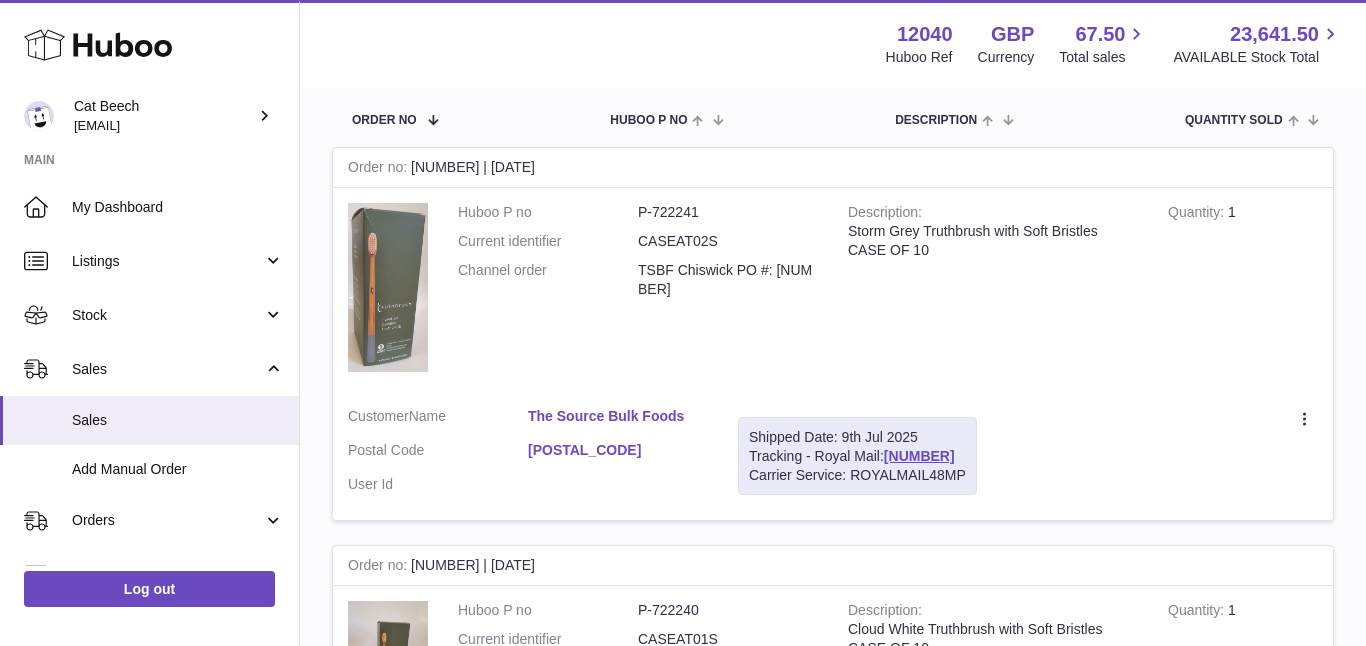 scroll, scrollTop: 291, scrollLeft: 0, axis: vertical 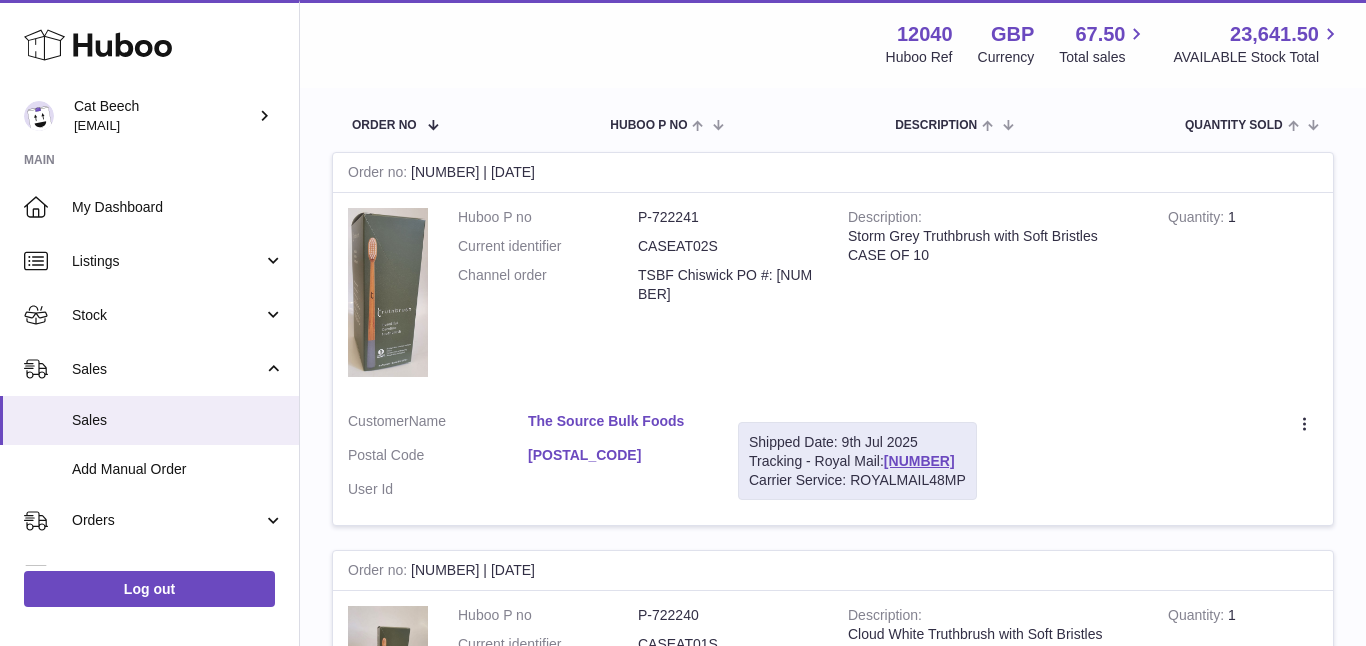 type on "****" 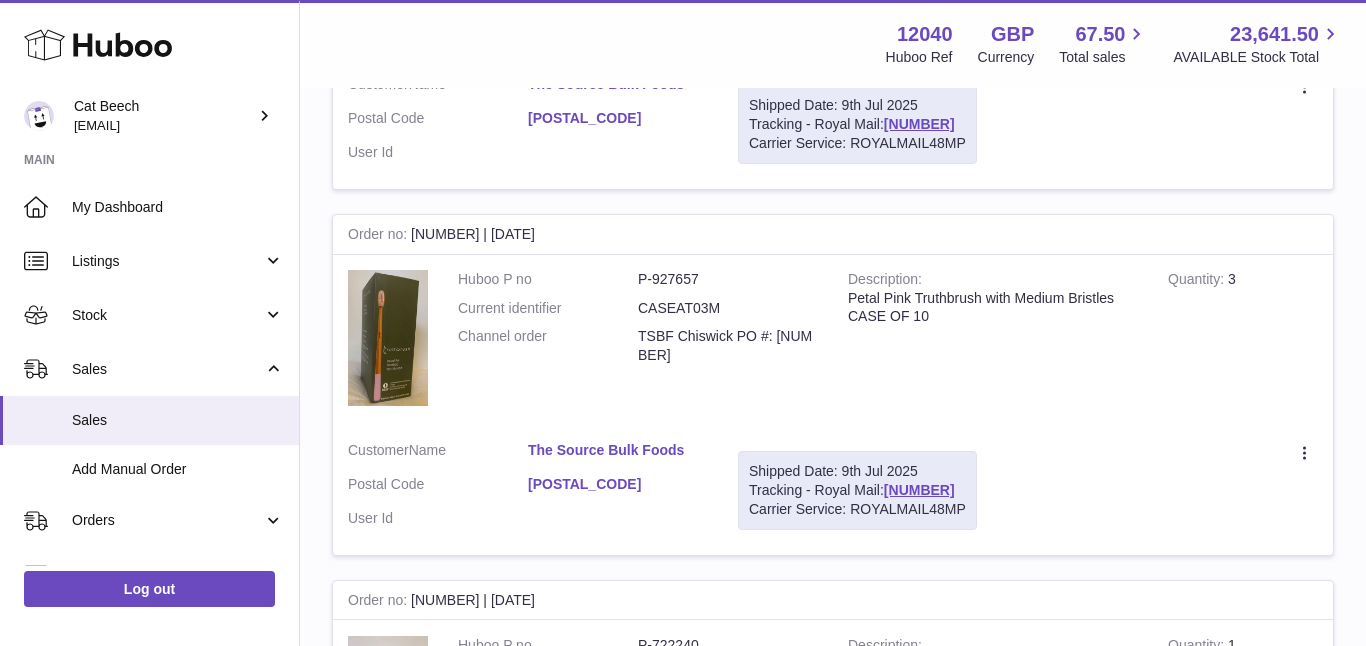 scroll, scrollTop: 978, scrollLeft: 0, axis: vertical 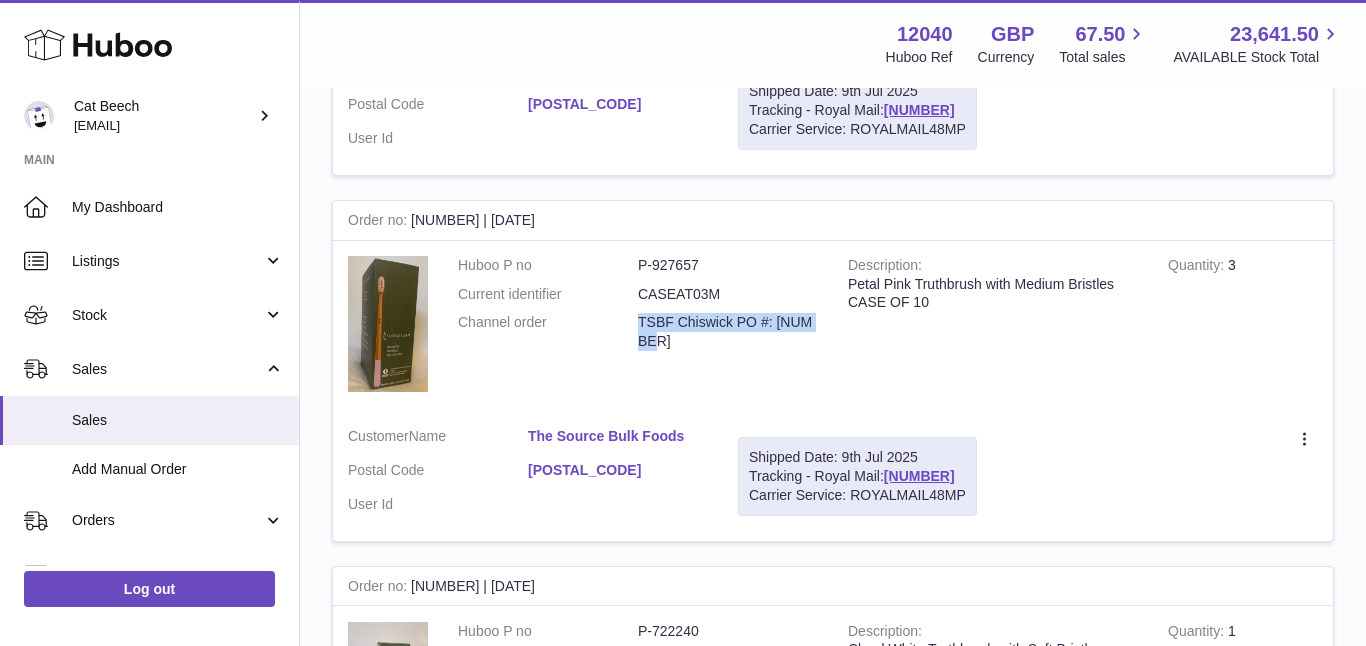 drag, startPoint x: 639, startPoint y: 318, endPoint x: 678, endPoint y: 340, distance: 44.777225 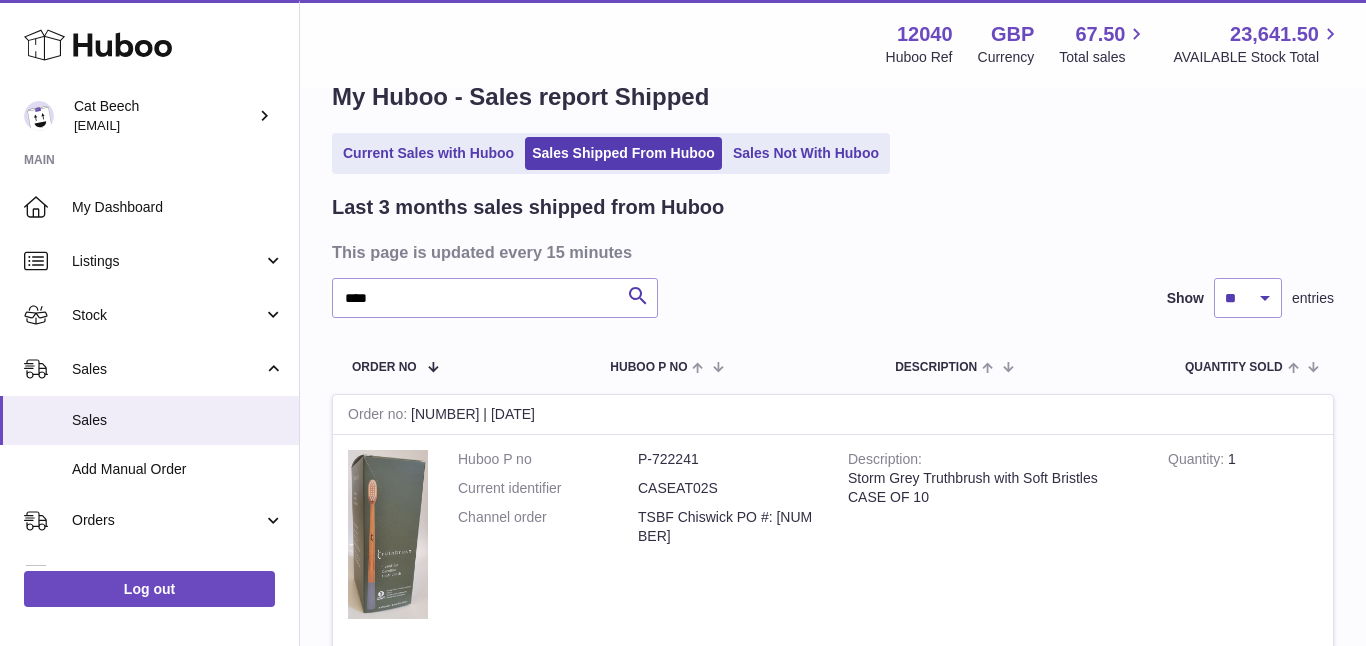 scroll, scrollTop: 0, scrollLeft: 0, axis: both 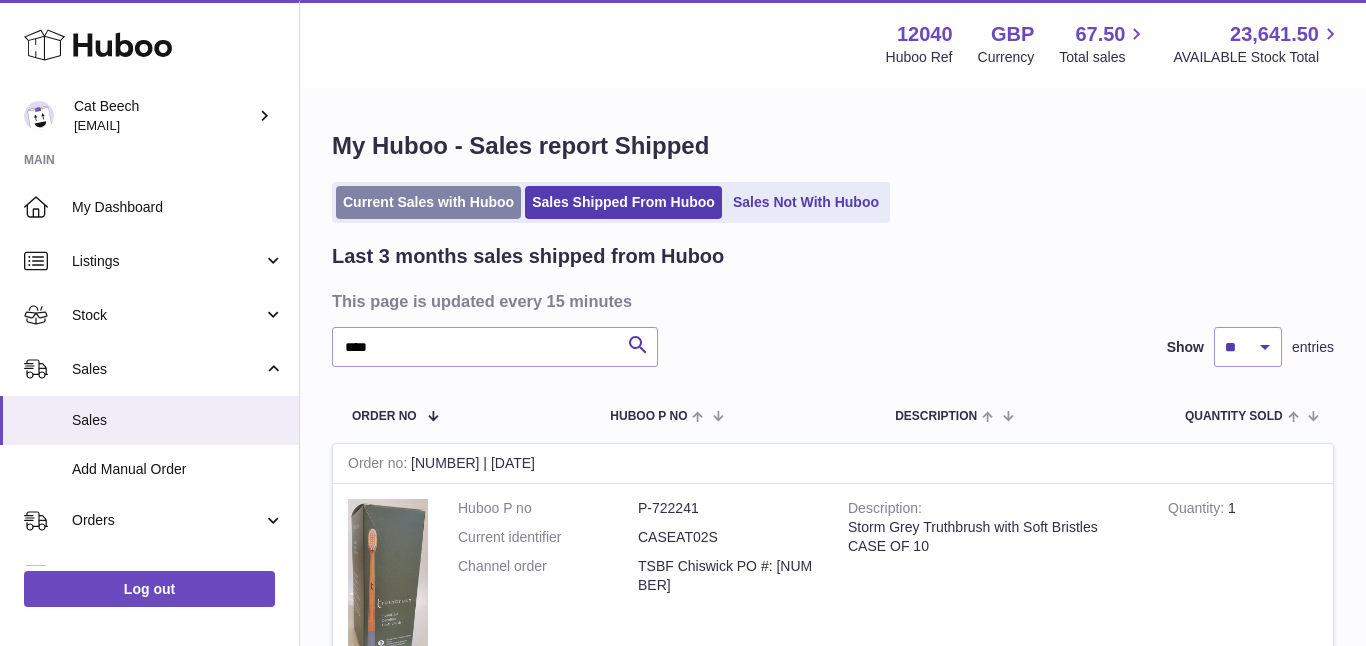 click on "Current Sales with Huboo" at bounding box center [428, 202] 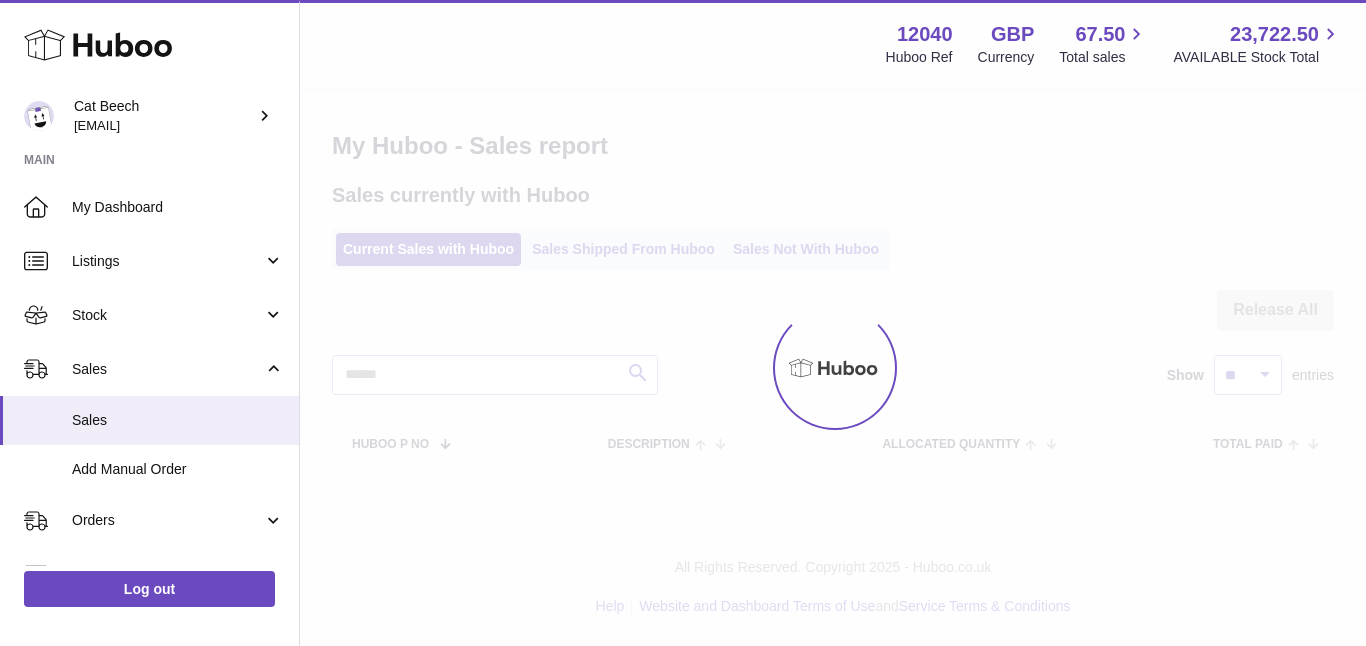 scroll, scrollTop: 0, scrollLeft: 0, axis: both 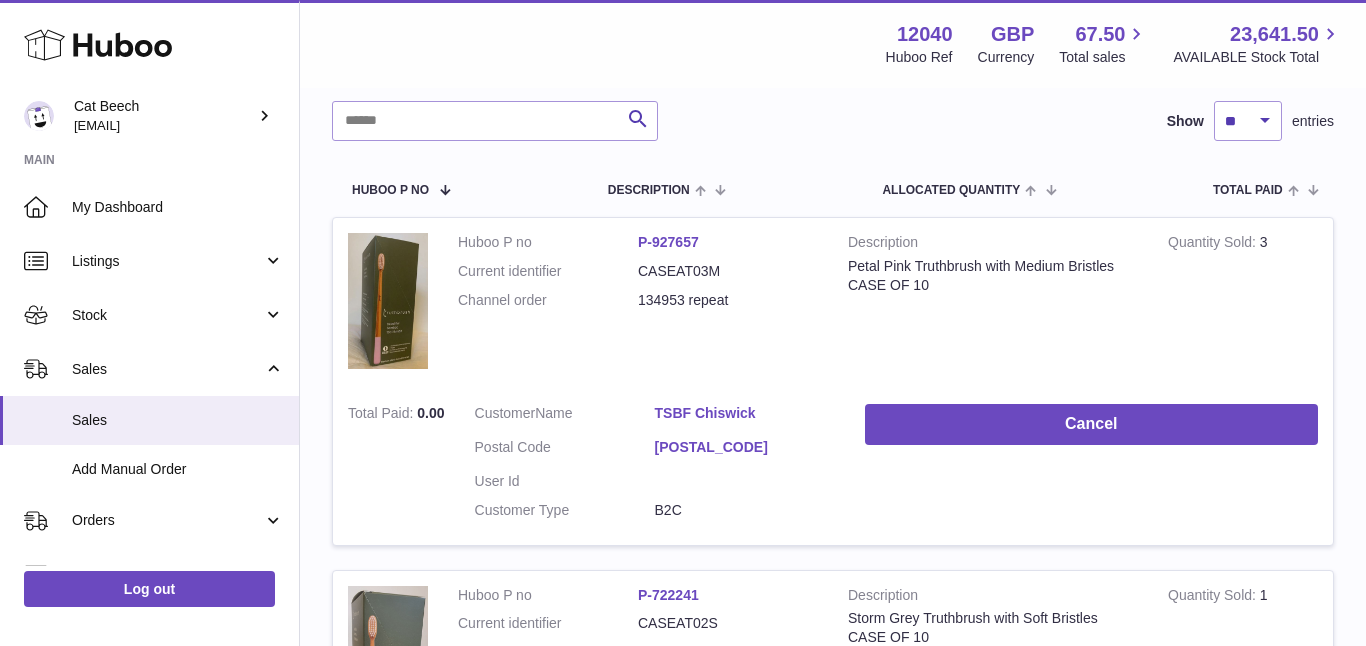 drag, startPoint x: 636, startPoint y: 407, endPoint x: 775, endPoint y: 409, distance: 139.01439 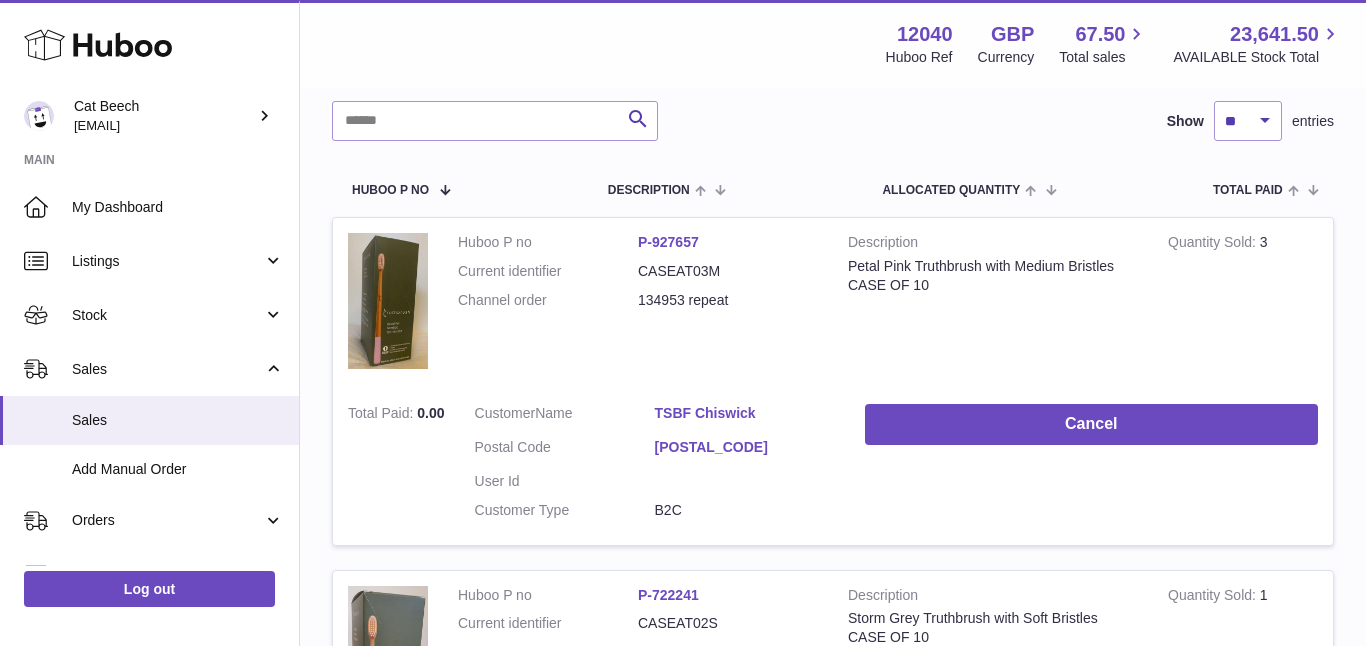 click on "Customer  Name   [COMPANY]   Postal Code   [POSTAL_CODE]   User Id     Customer Type   B2C" at bounding box center [655, 467] 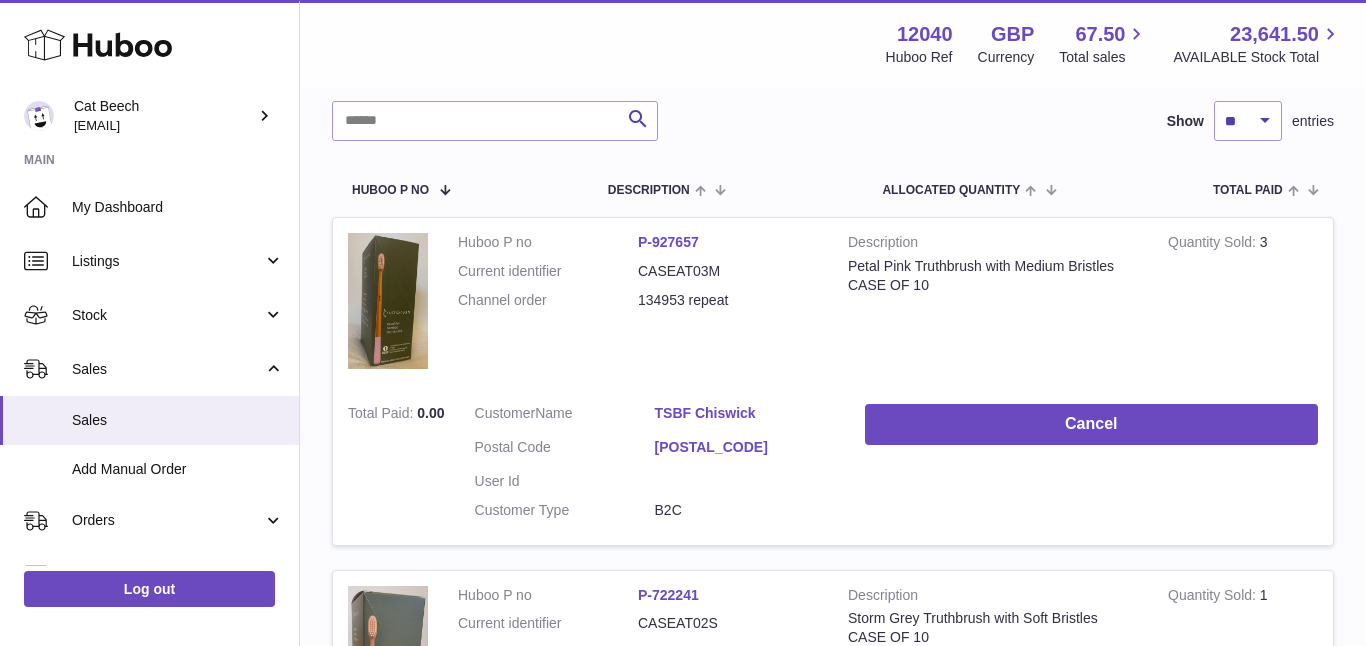 drag, startPoint x: 628, startPoint y: 302, endPoint x: 744, endPoint y: 304, distance: 116.01724 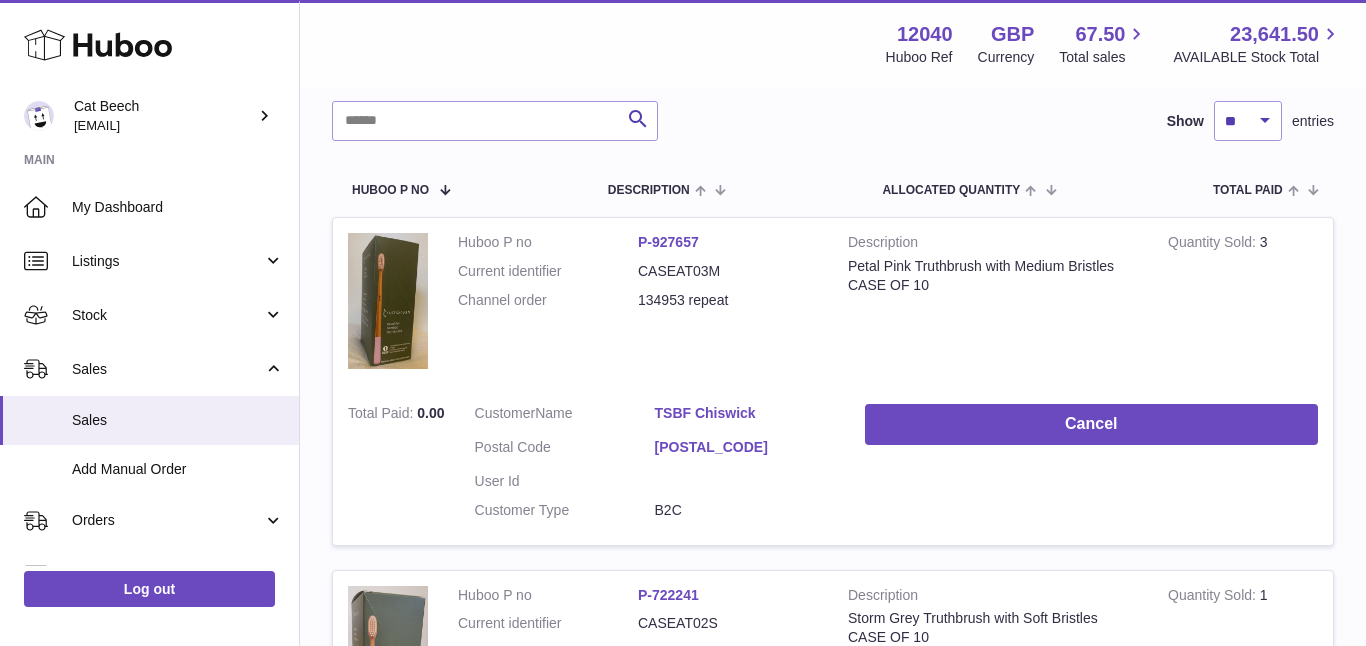 click on "Huboo P no
P-[NUMBER]
Current identifier   CASEAT03M
Channel order
134953 repeat" at bounding box center (638, 276) 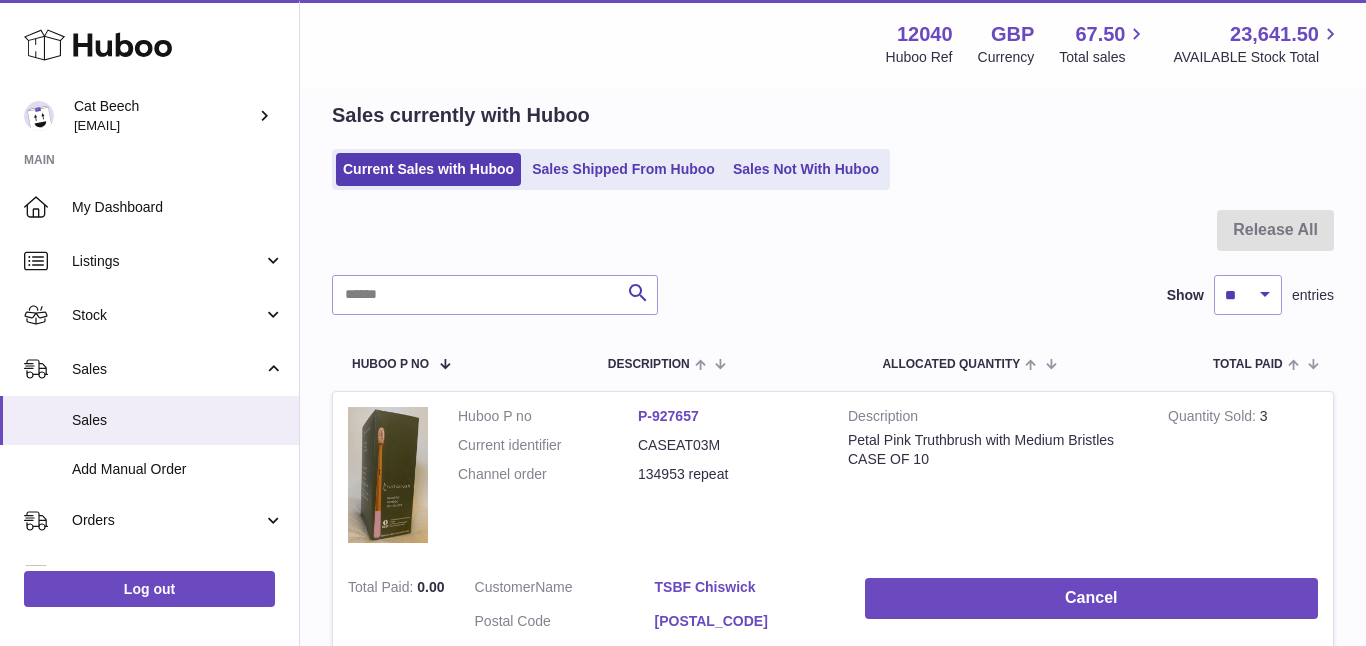 scroll, scrollTop: 0, scrollLeft: 0, axis: both 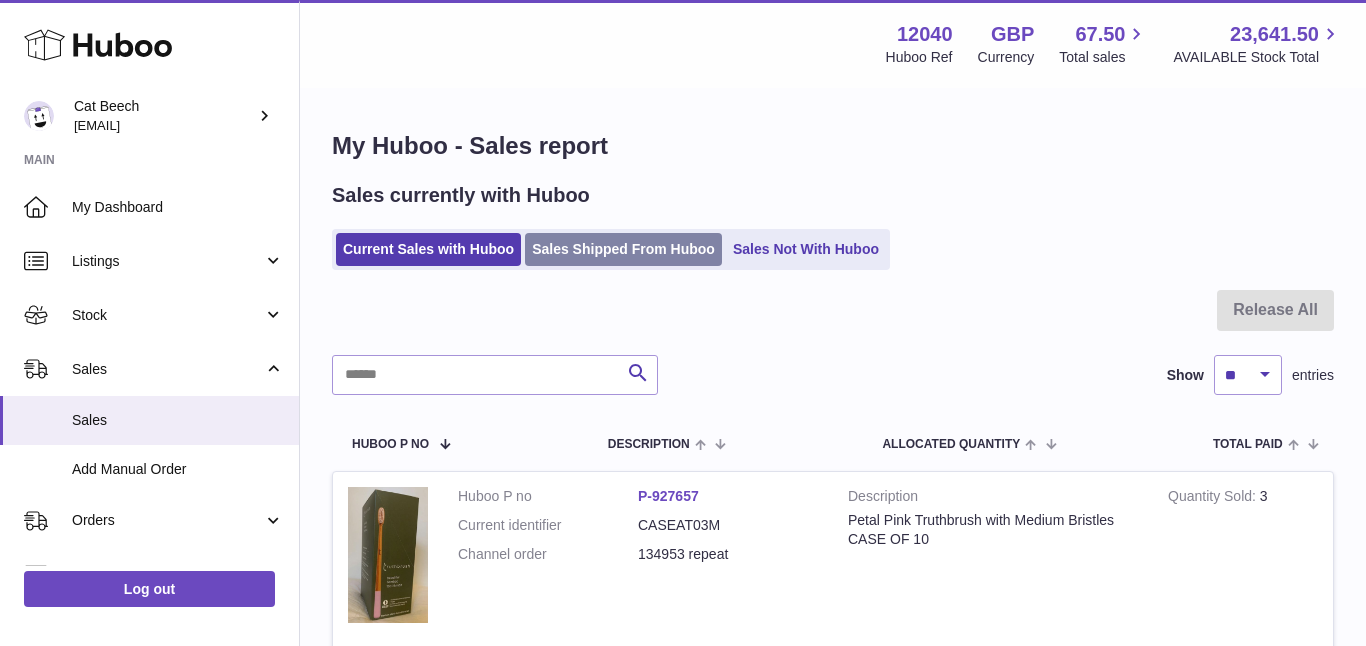 click on "Sales Shipped From Huboo" at bounding box center [623, 249] 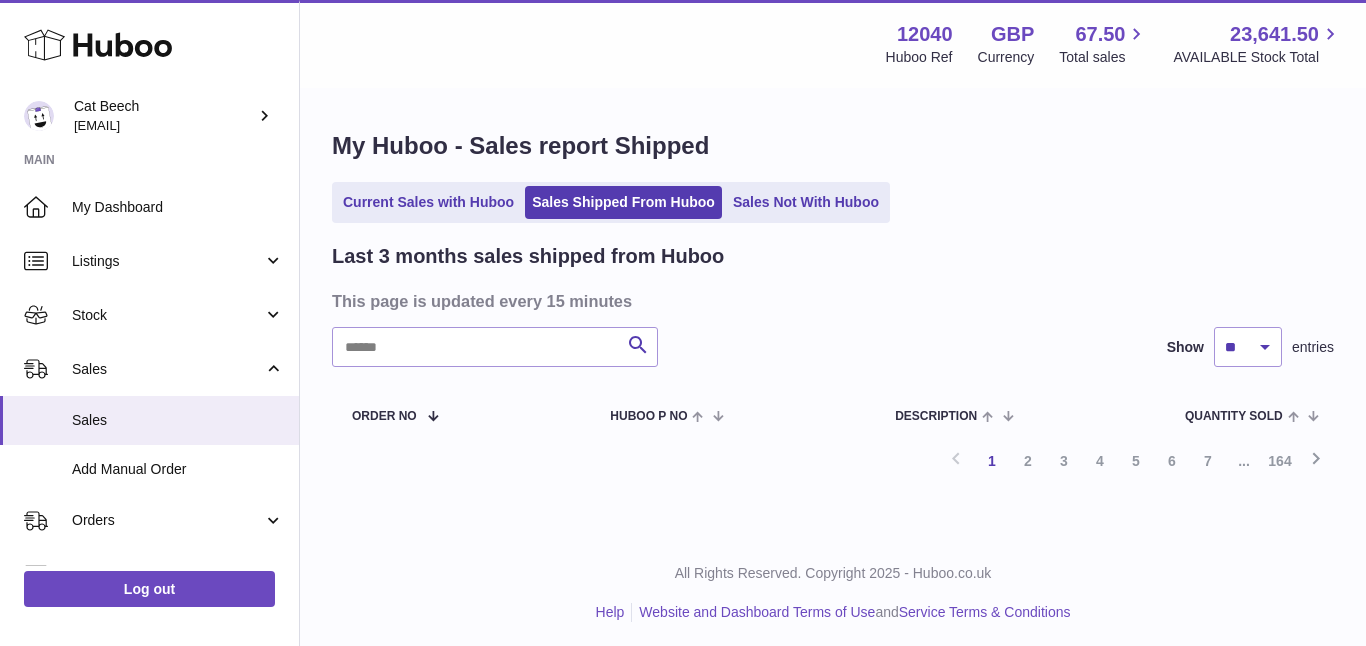 scroll, scrollTop: 0, scrollLeft: 0, axis: both 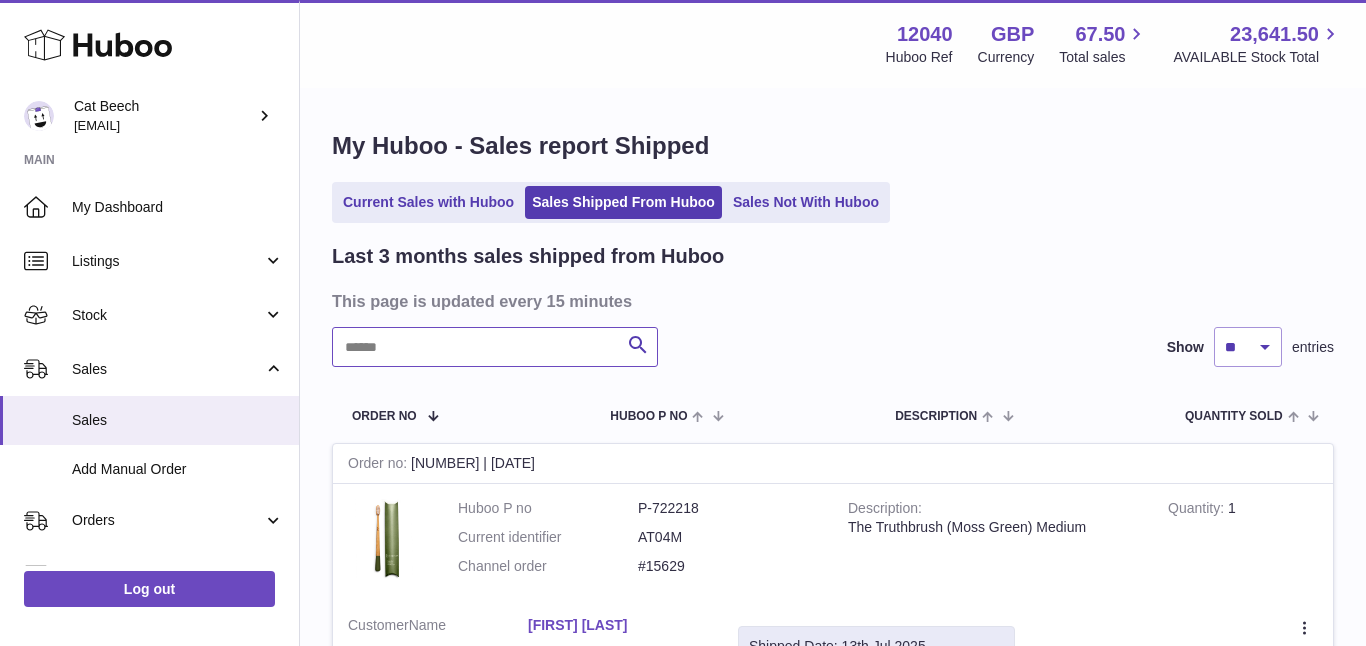 click at bounding box center (495, 347) 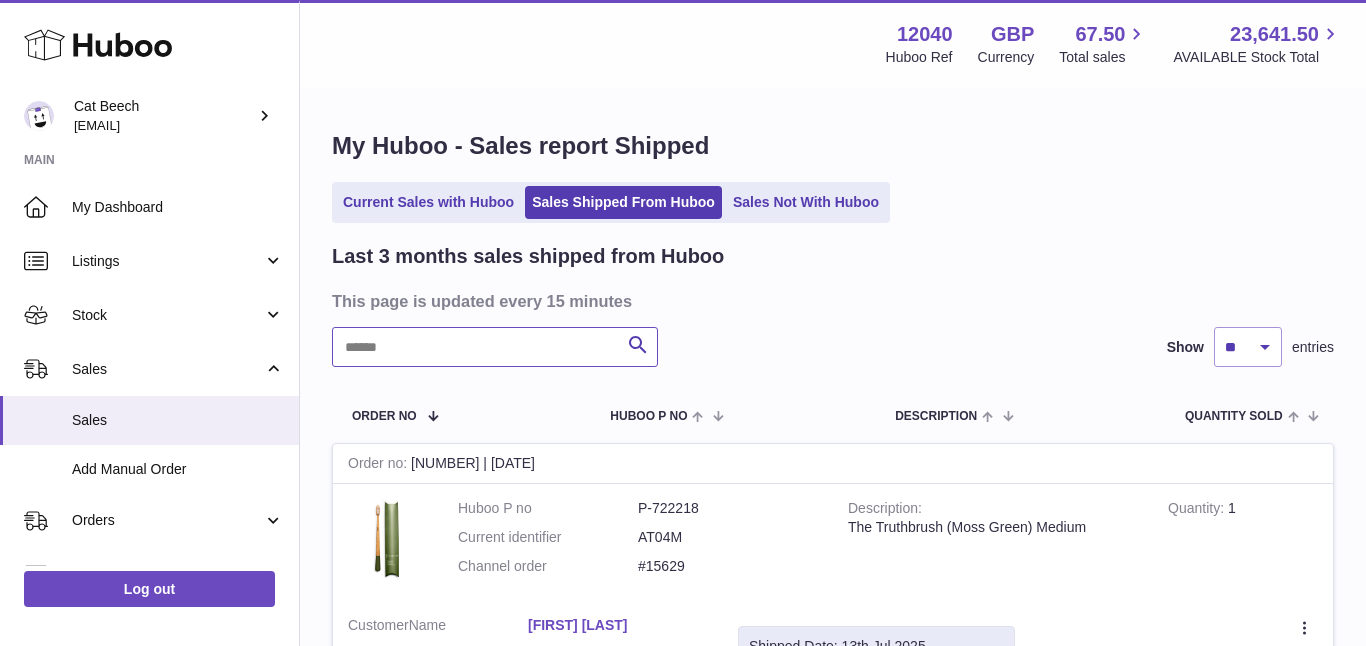 paste on "**********" 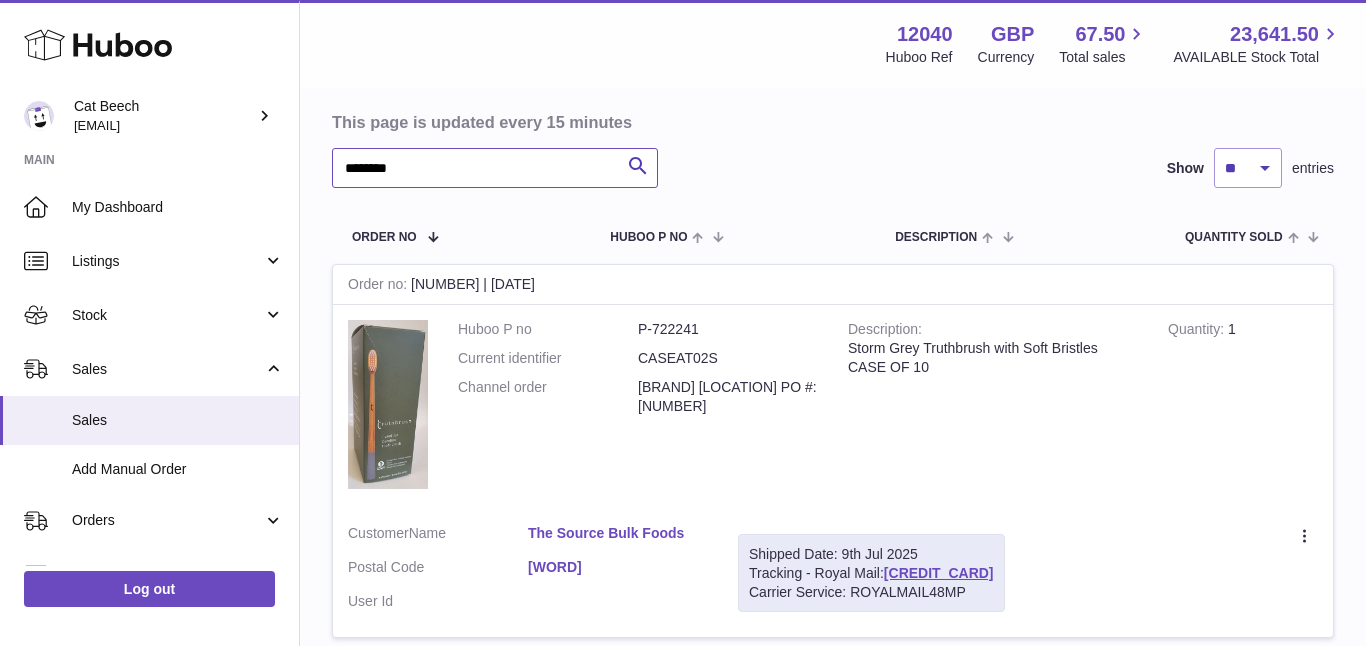 scroll, scrollTop: 180, scrollLeft: 0, axis: vertical 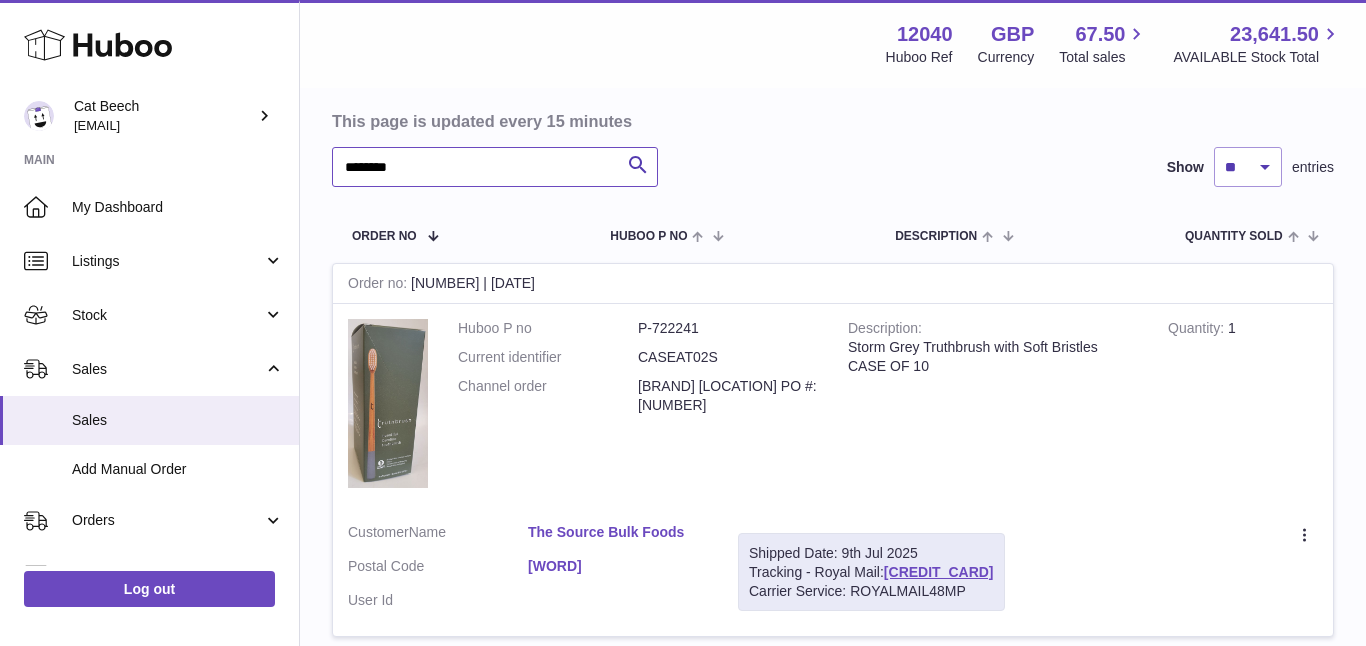 type on "******" 